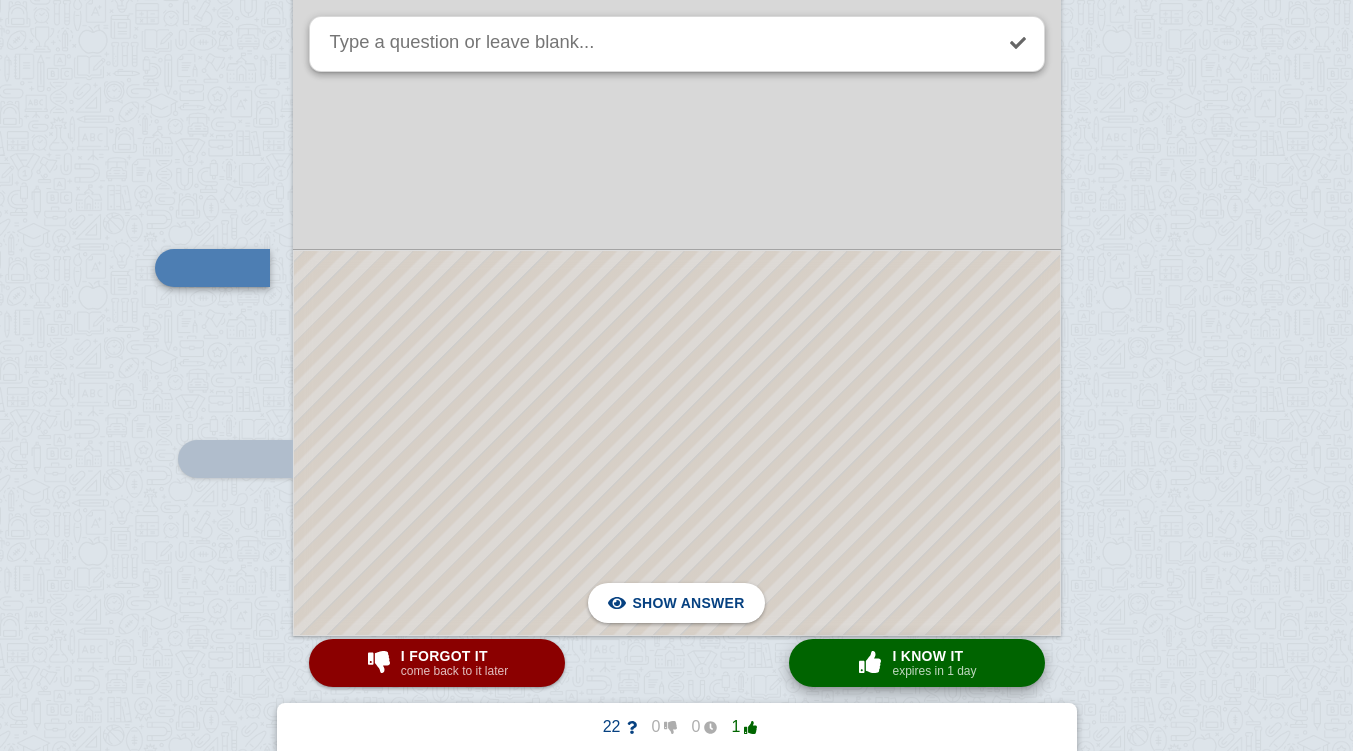 scroll, scrollTop: 0, scrollLeft: 0, axis: both 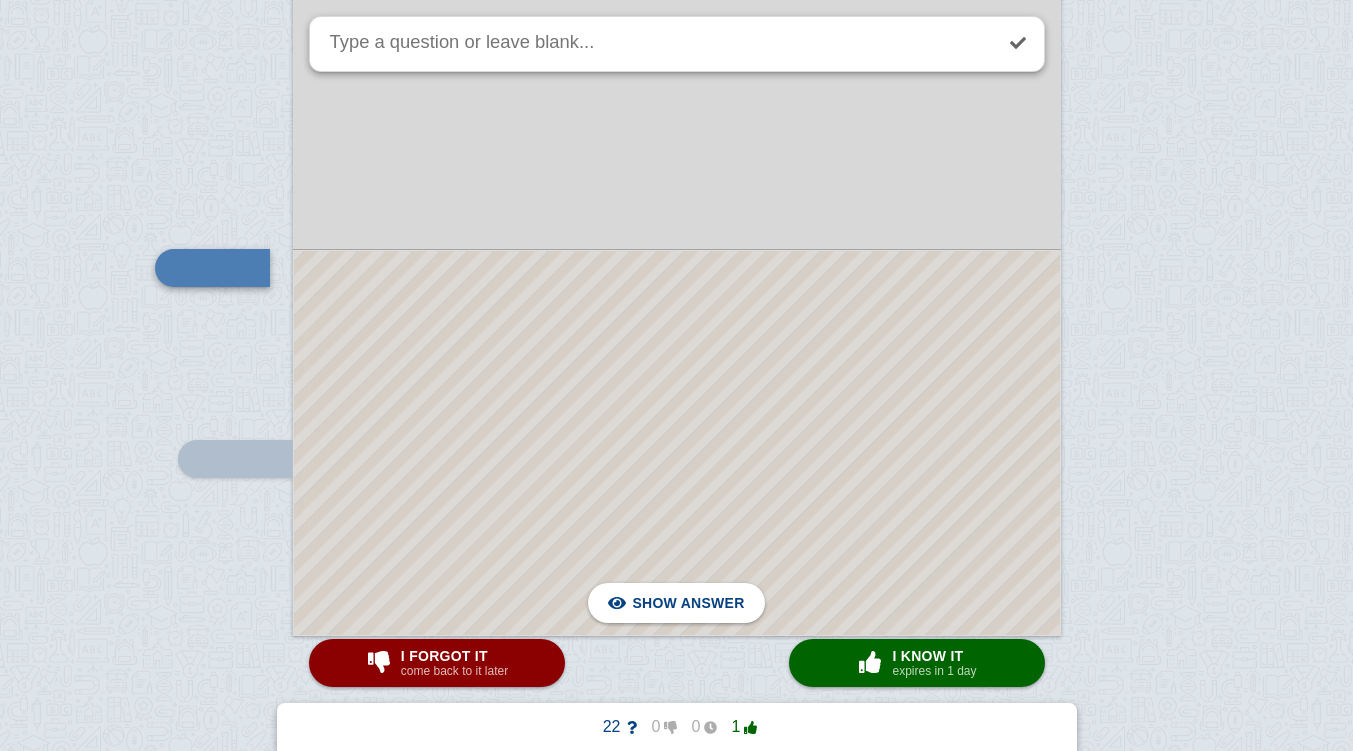 click at bounding box center [677, 443] 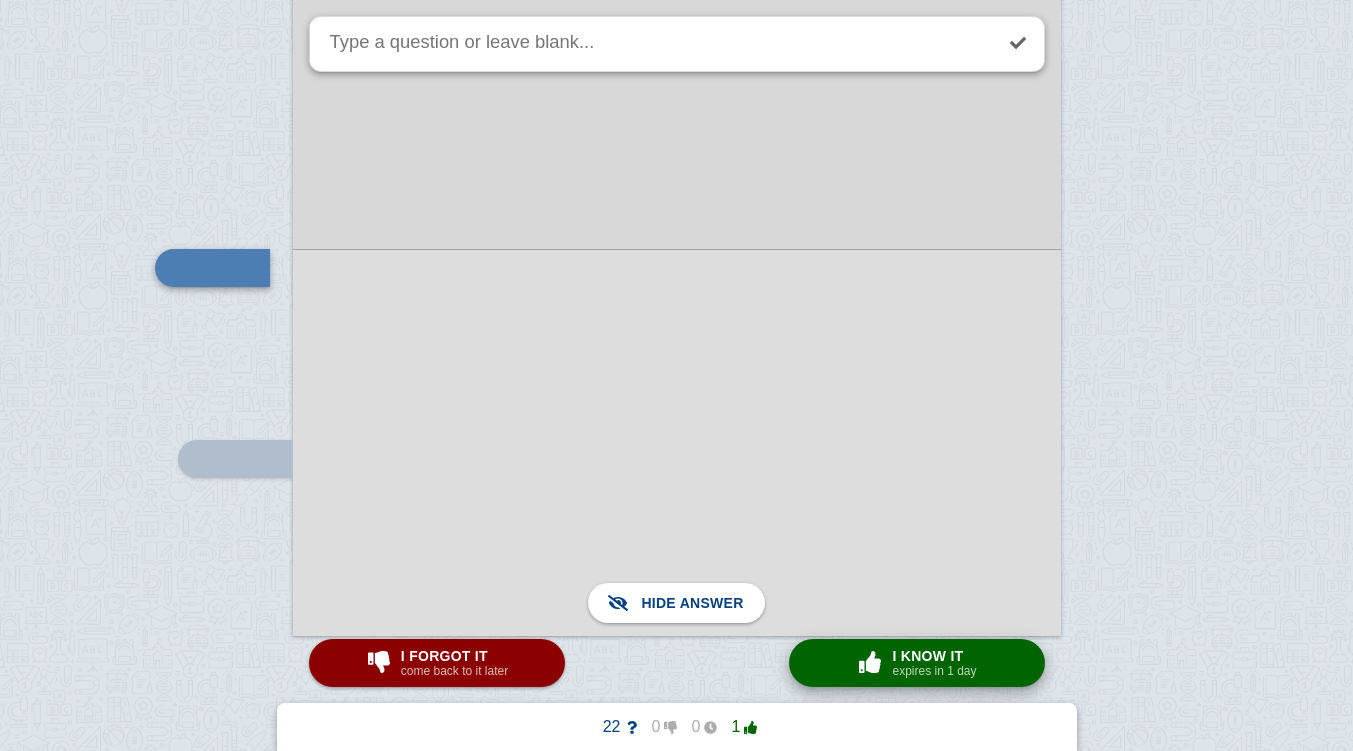 click at bounding box center [870, 662] 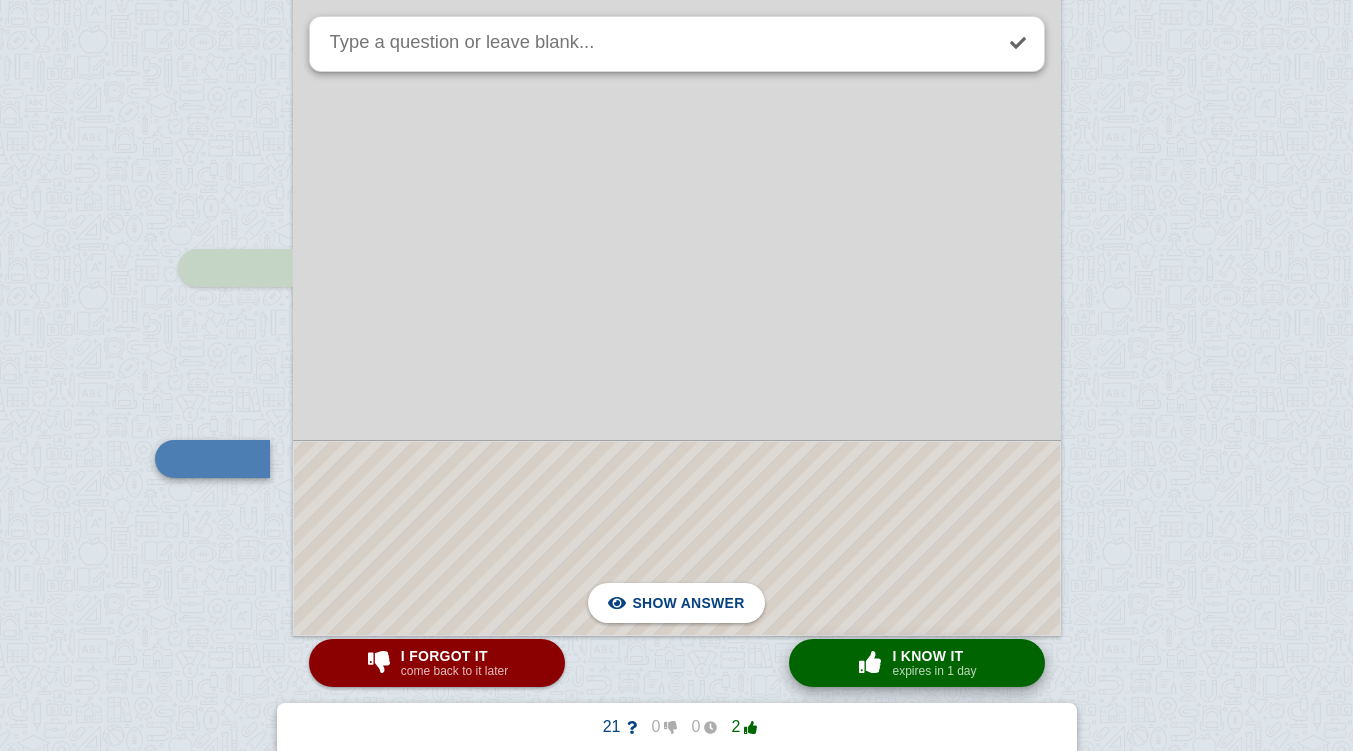 scroll, scrollTop: 4575, scrollLeft: 0, axis: vertical 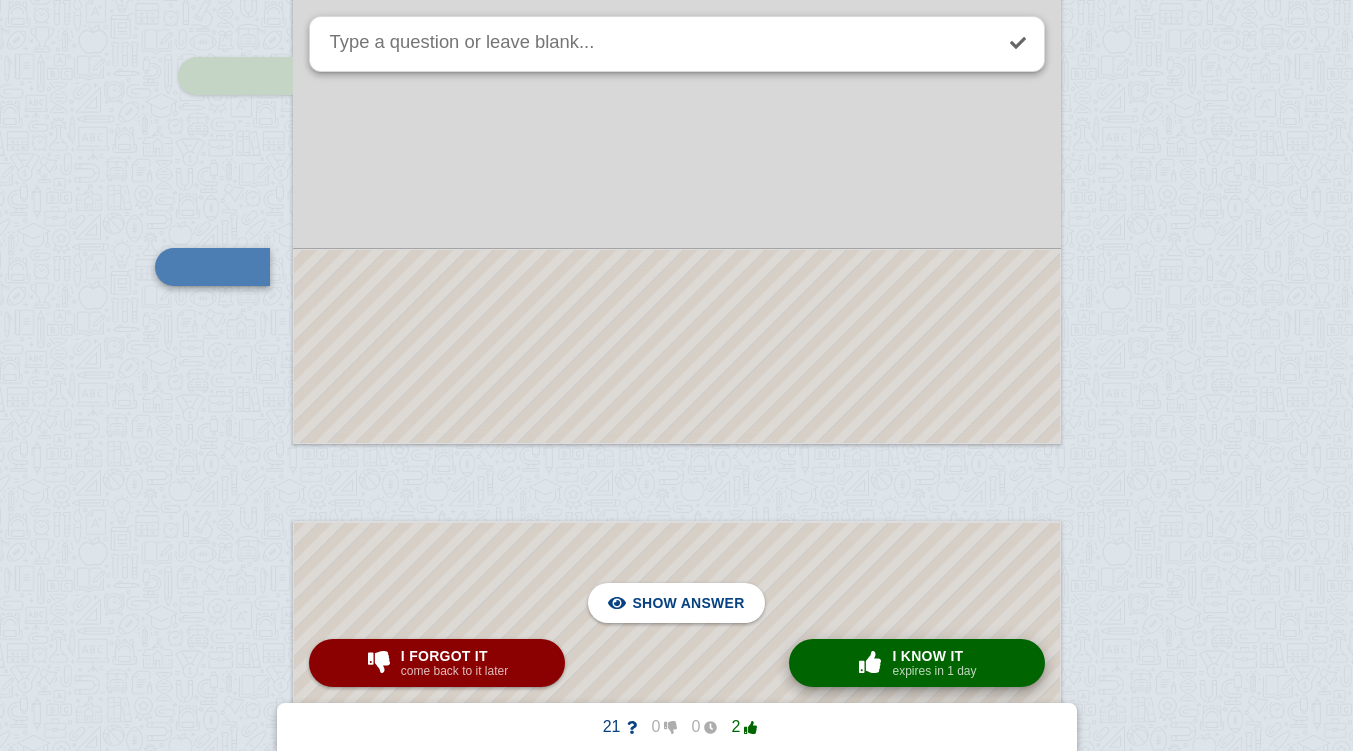 click at bounding box center [870, 662] 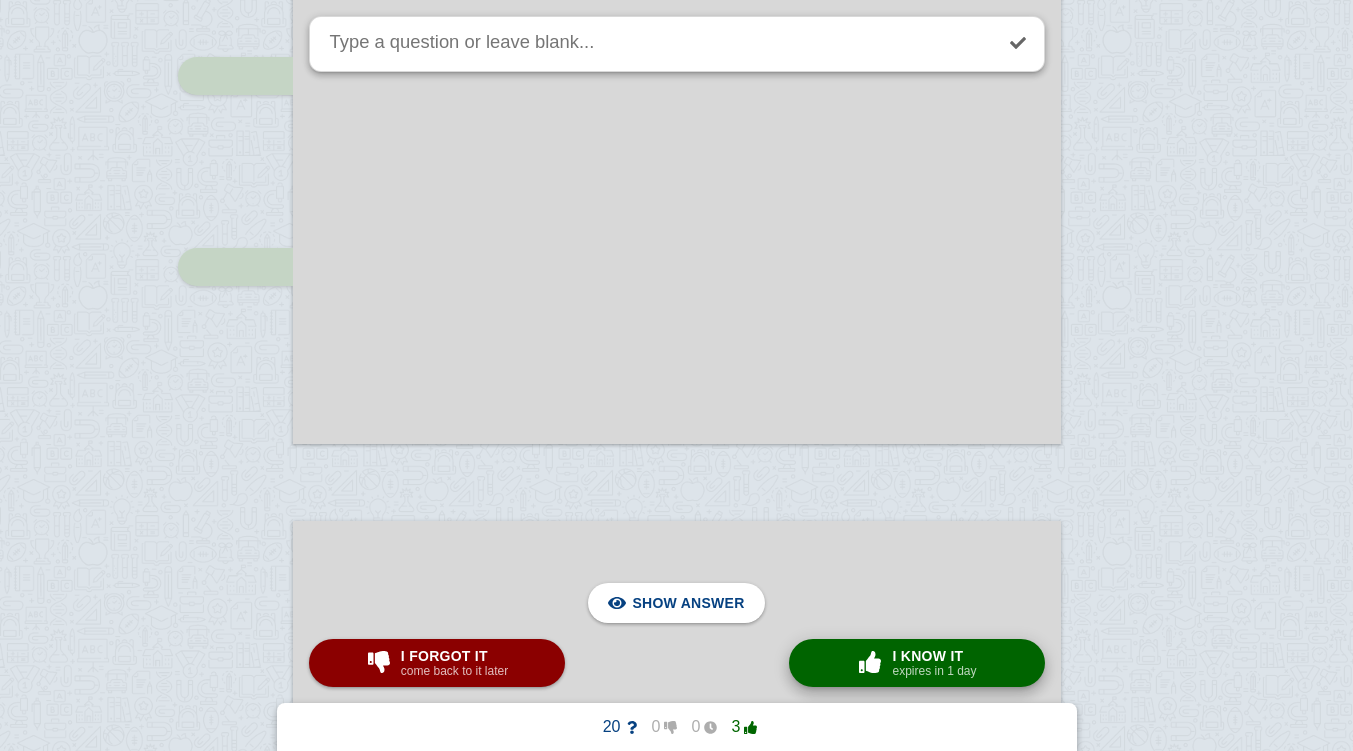 scroll, scrollTop: 5190, scrollLeft: 0, axis: vertical 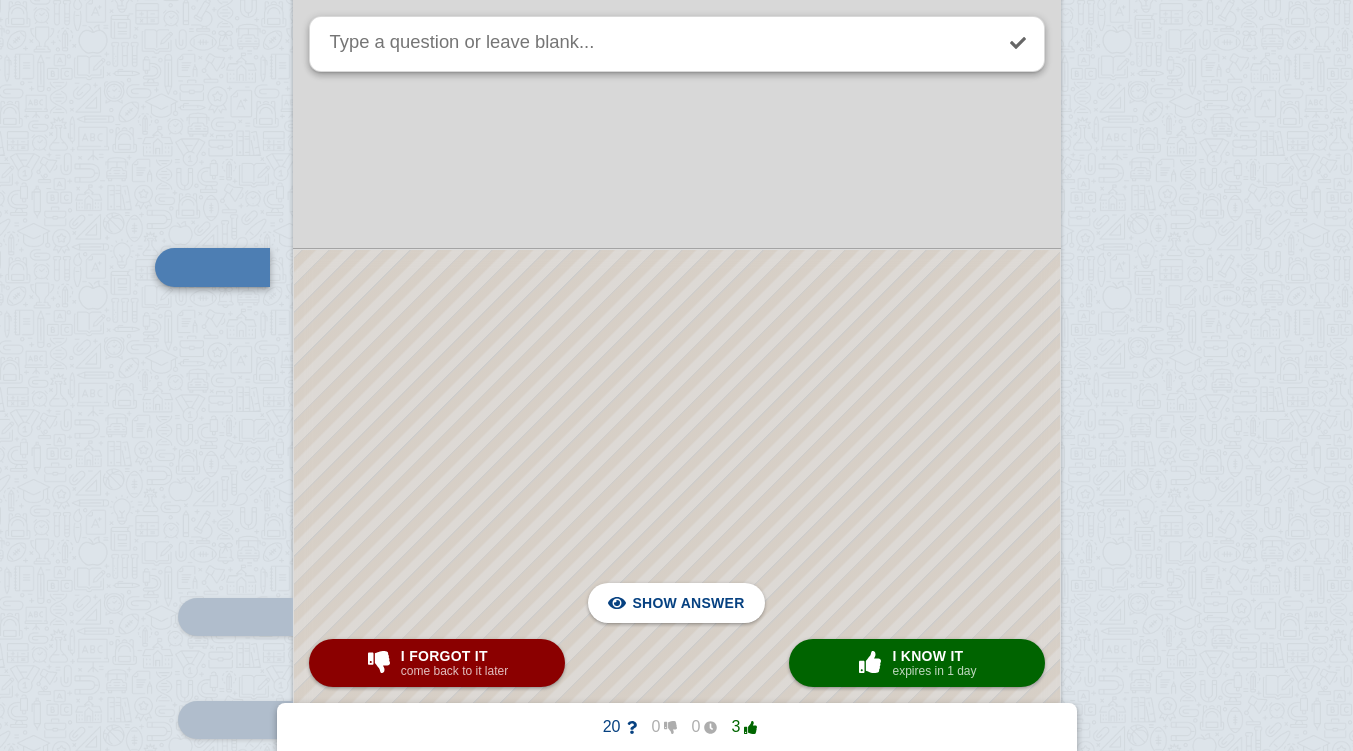 click at bounding box center [677, 631] 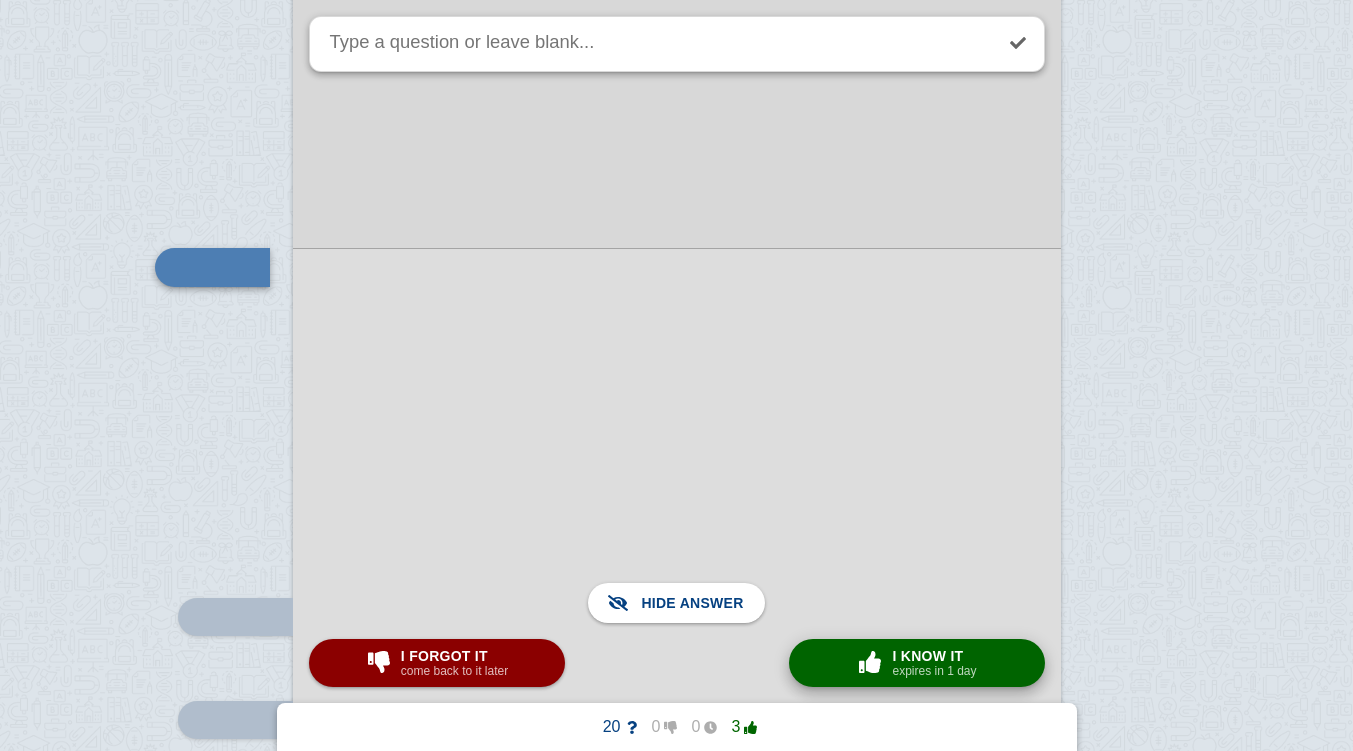 click on "× 0 I know it expires in 1 day" at bounding box center (916, 663) 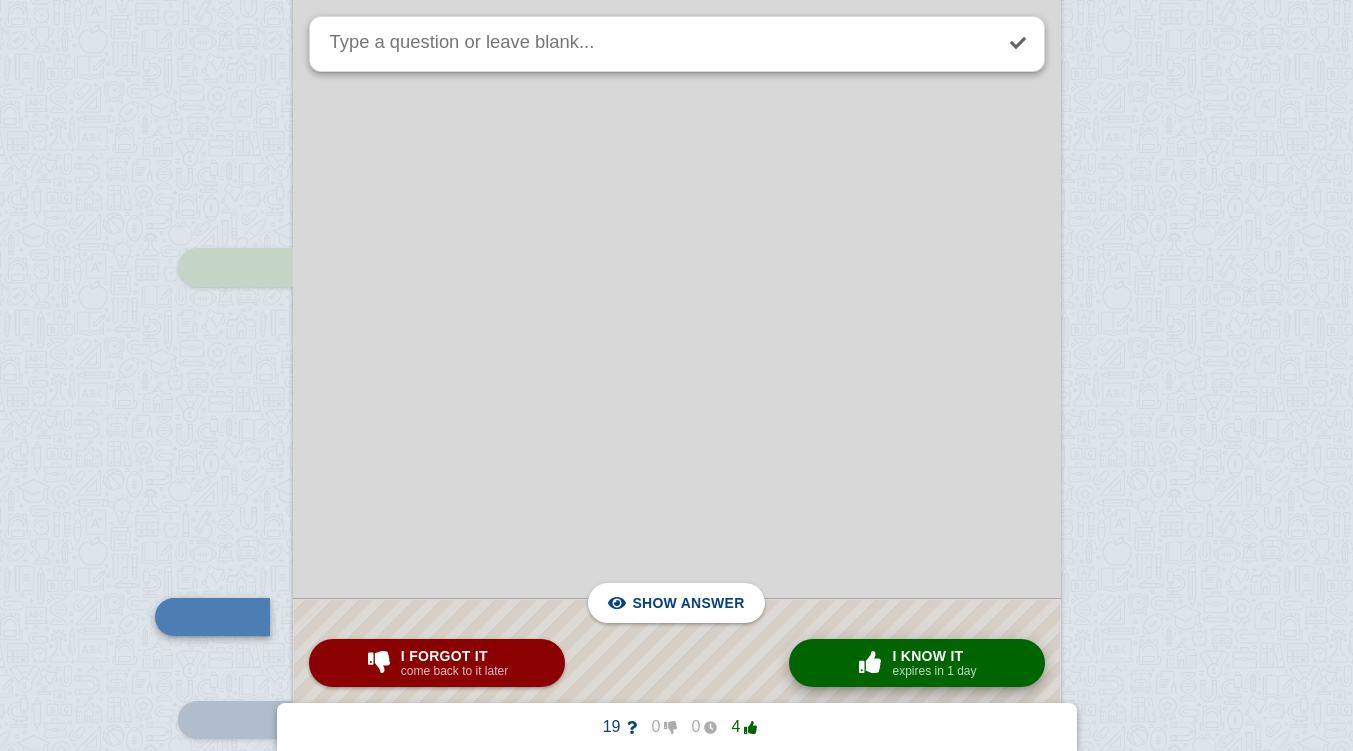scroll, scrollTop: 5539, scrollLeft: 0, axis: vertical 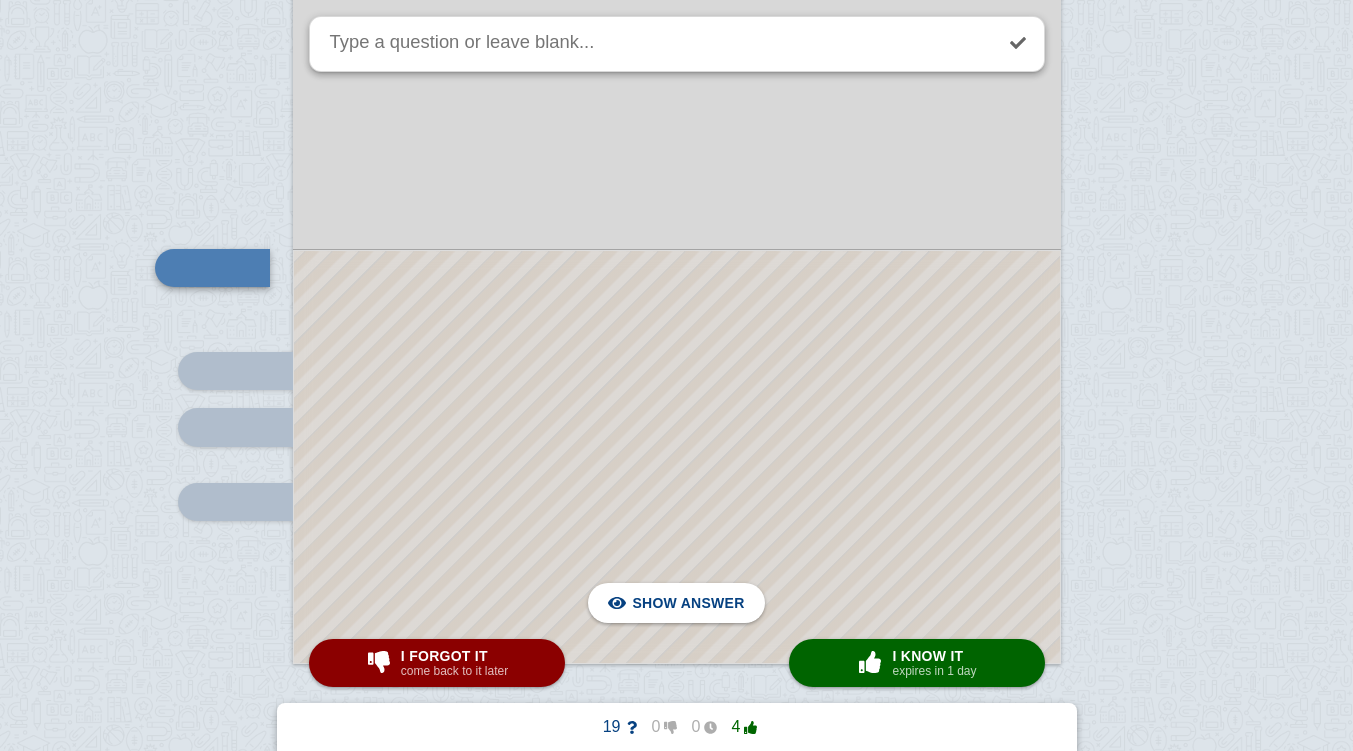 click at bounding box center [677, 457] 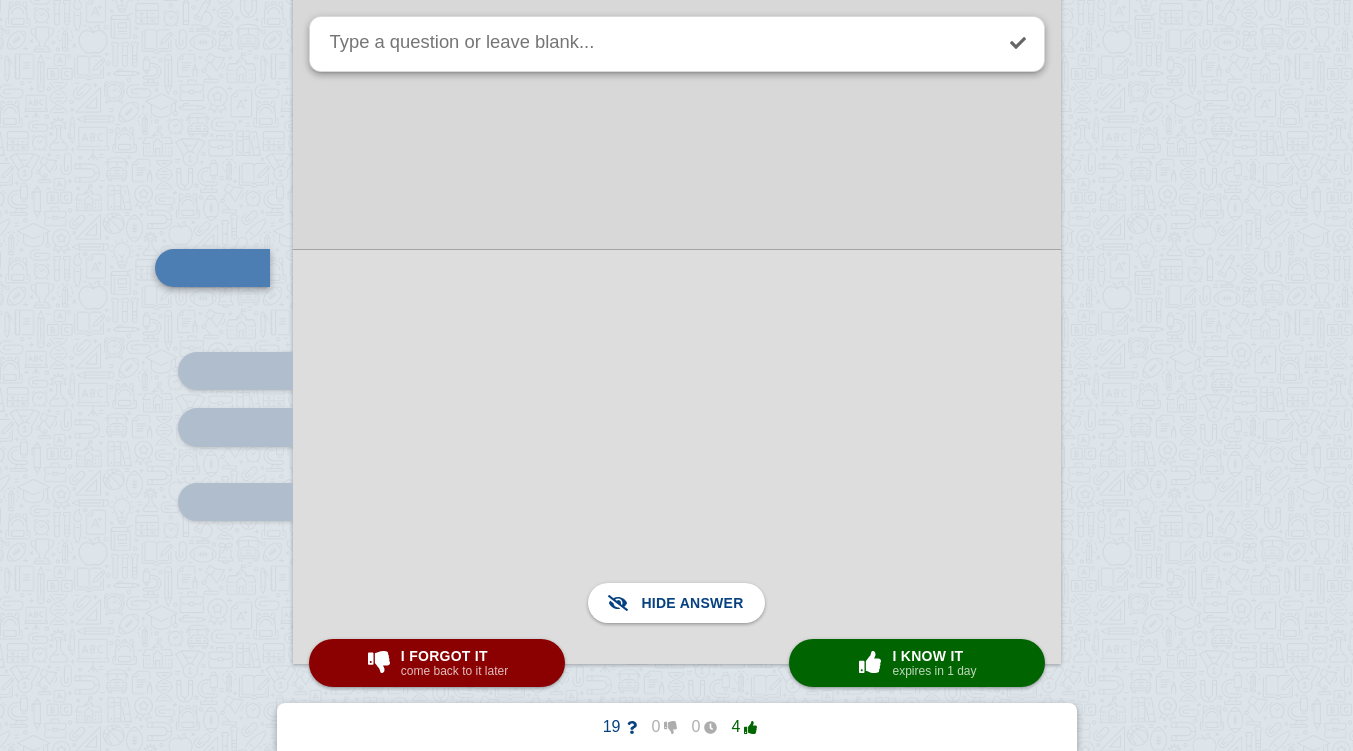 click at bounding box center [677, 456] 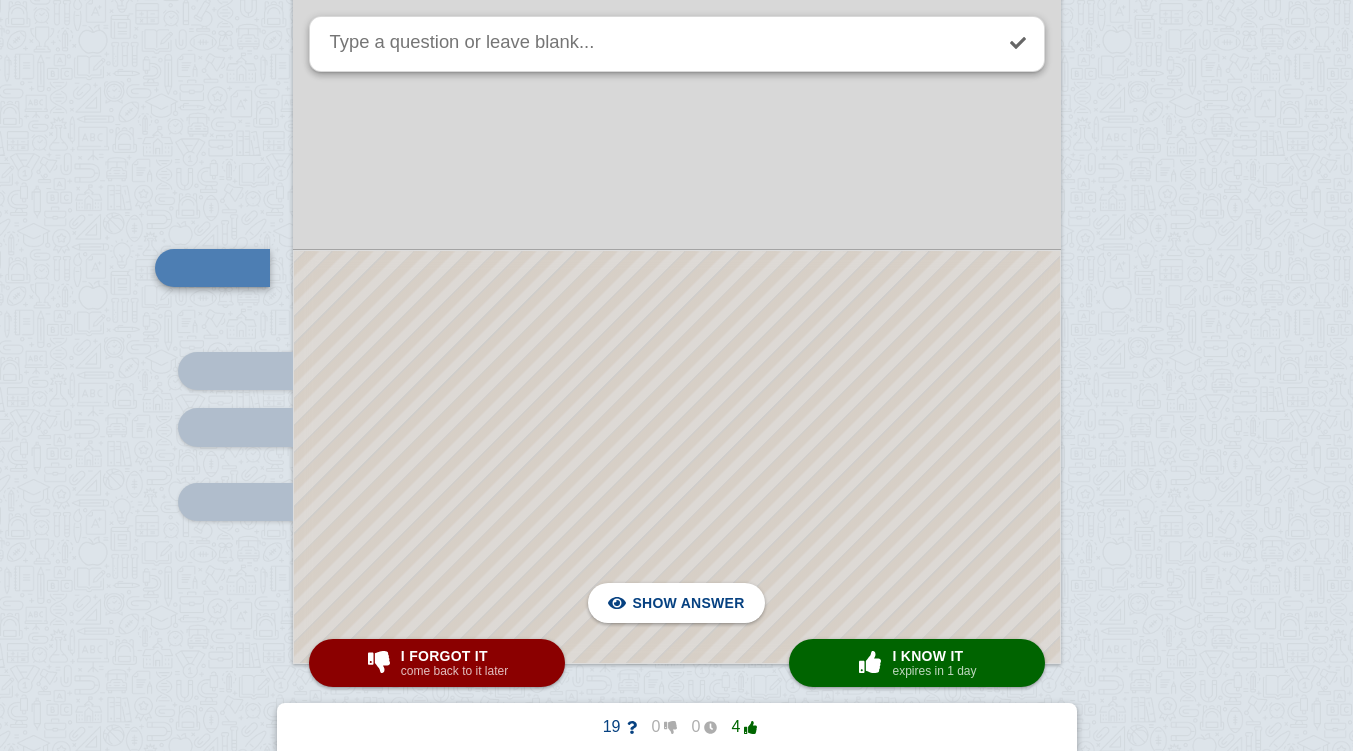click at bounding box center [677, 457] 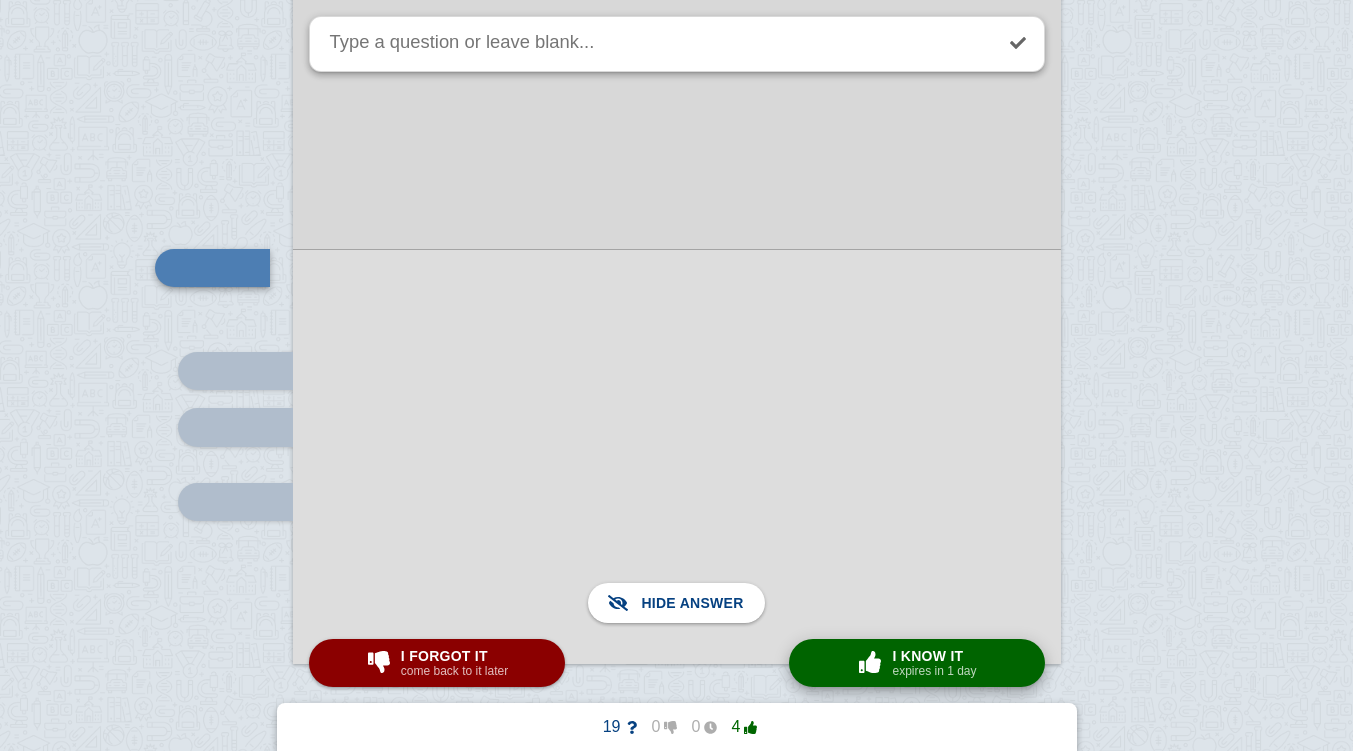click at bounding box center (870, 662) 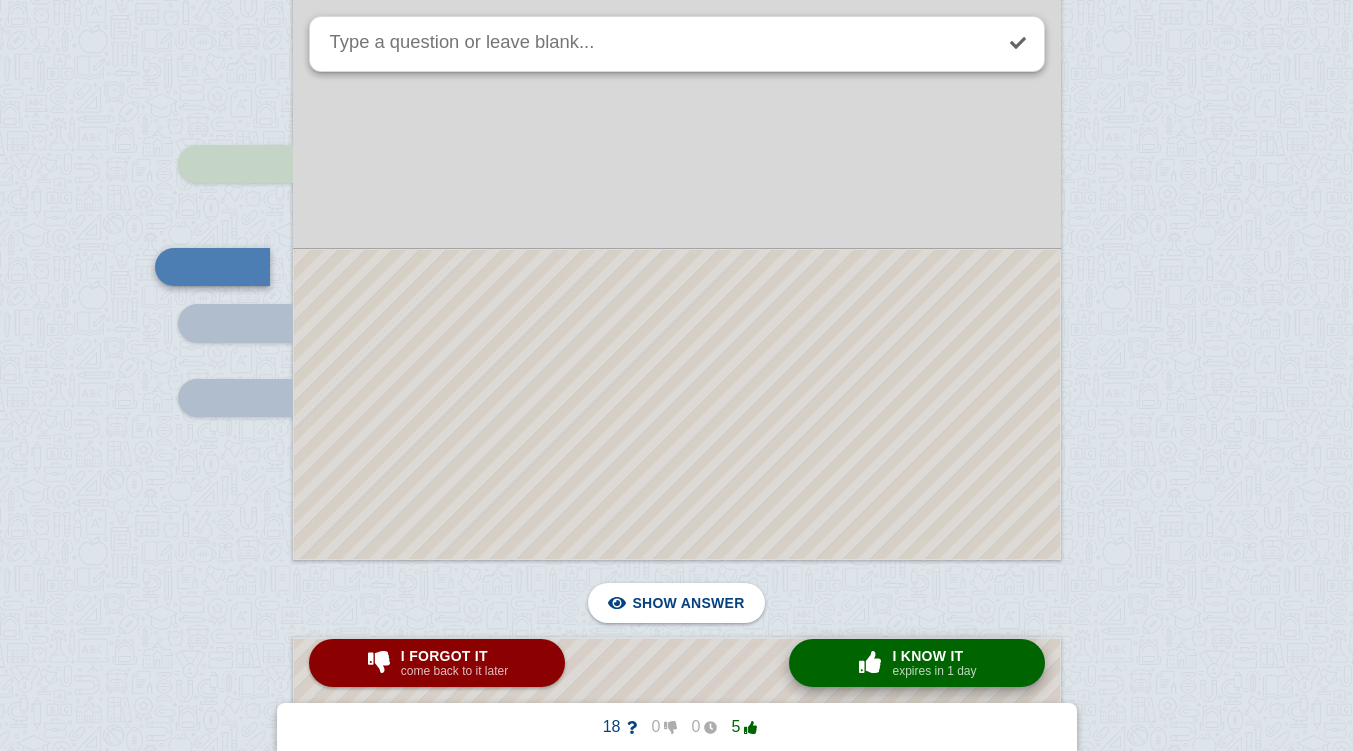 click at bounding box center [870, 662] 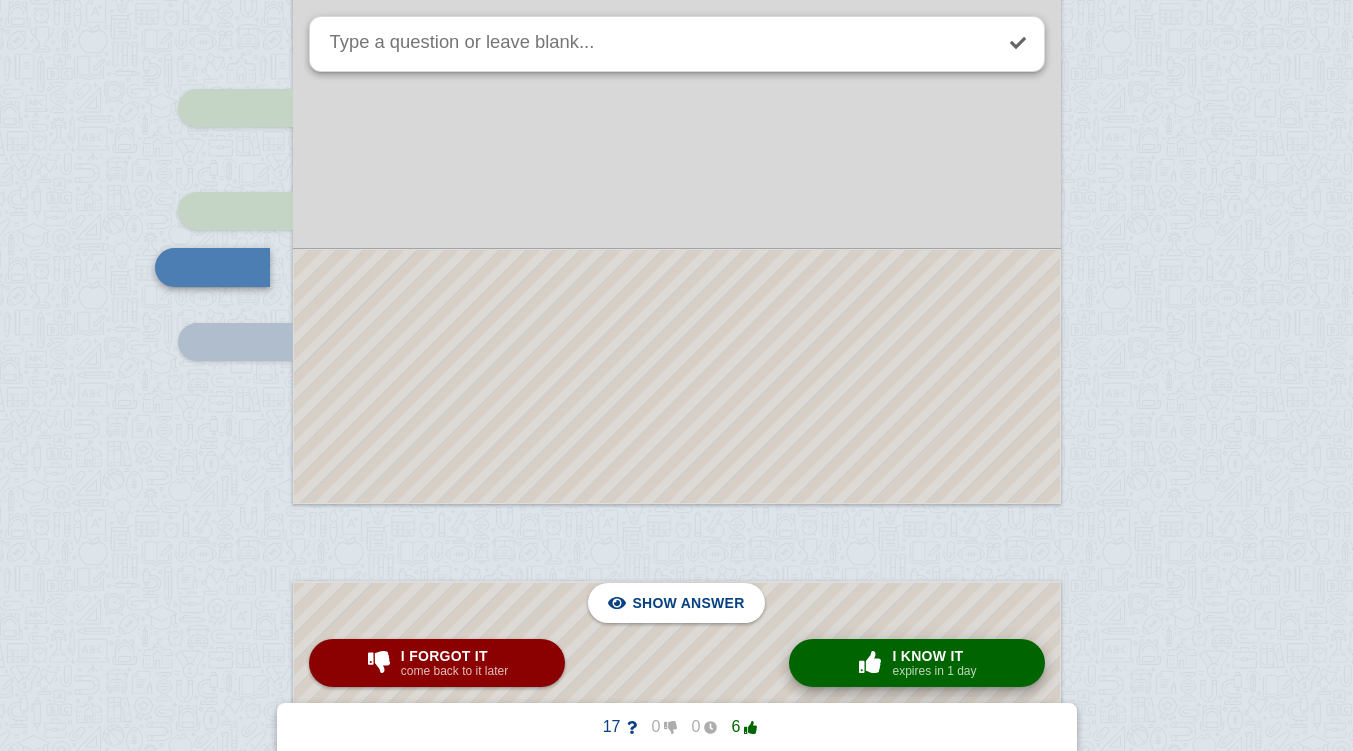click at bounding box center (870, 662) 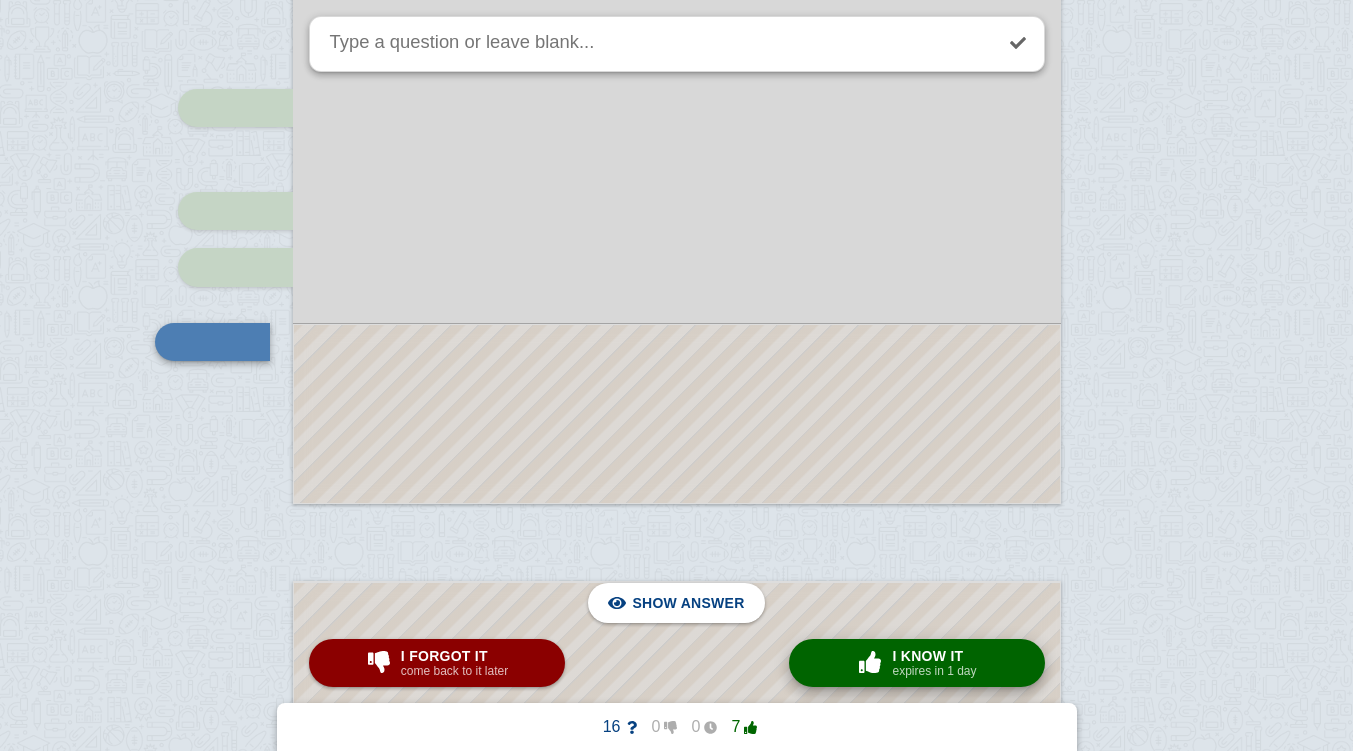 scroll, scrollTop: 5774, scrollLeft: 0, axis: vertical 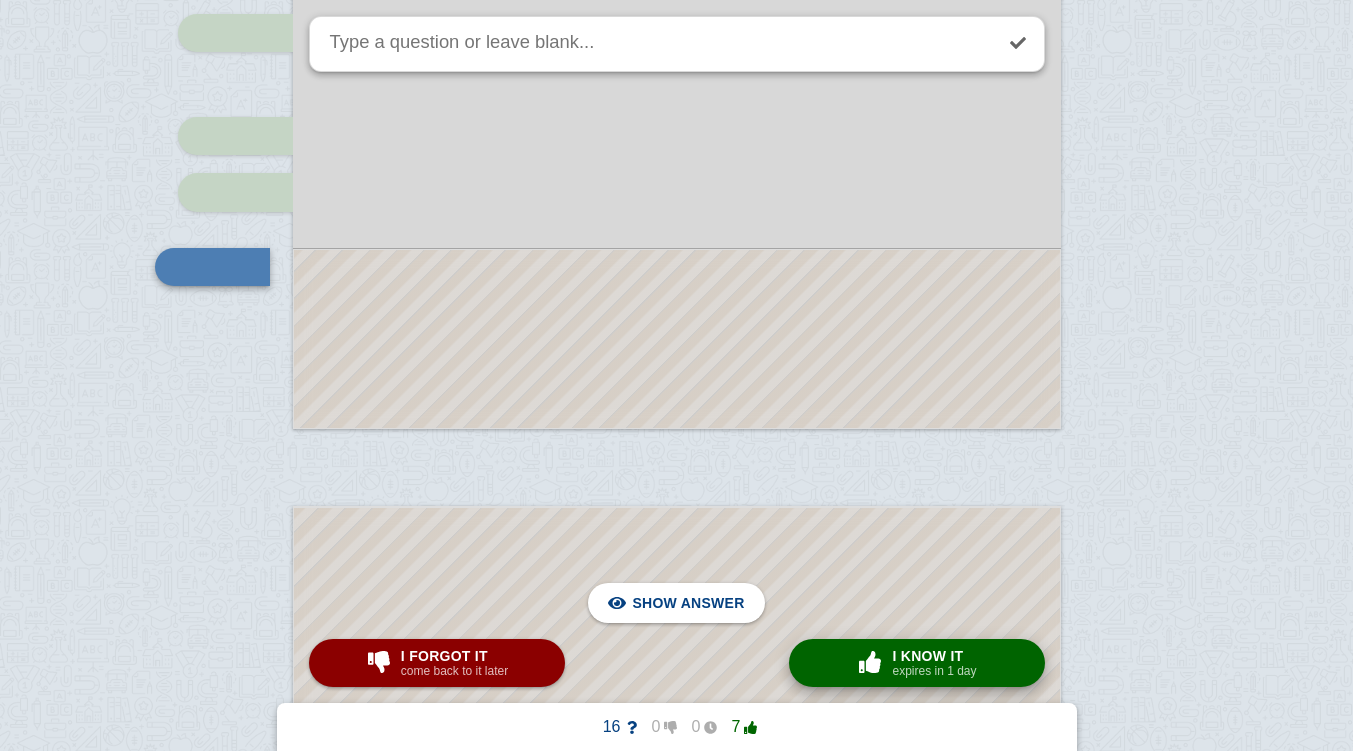 click at bounding box center (870, 662) 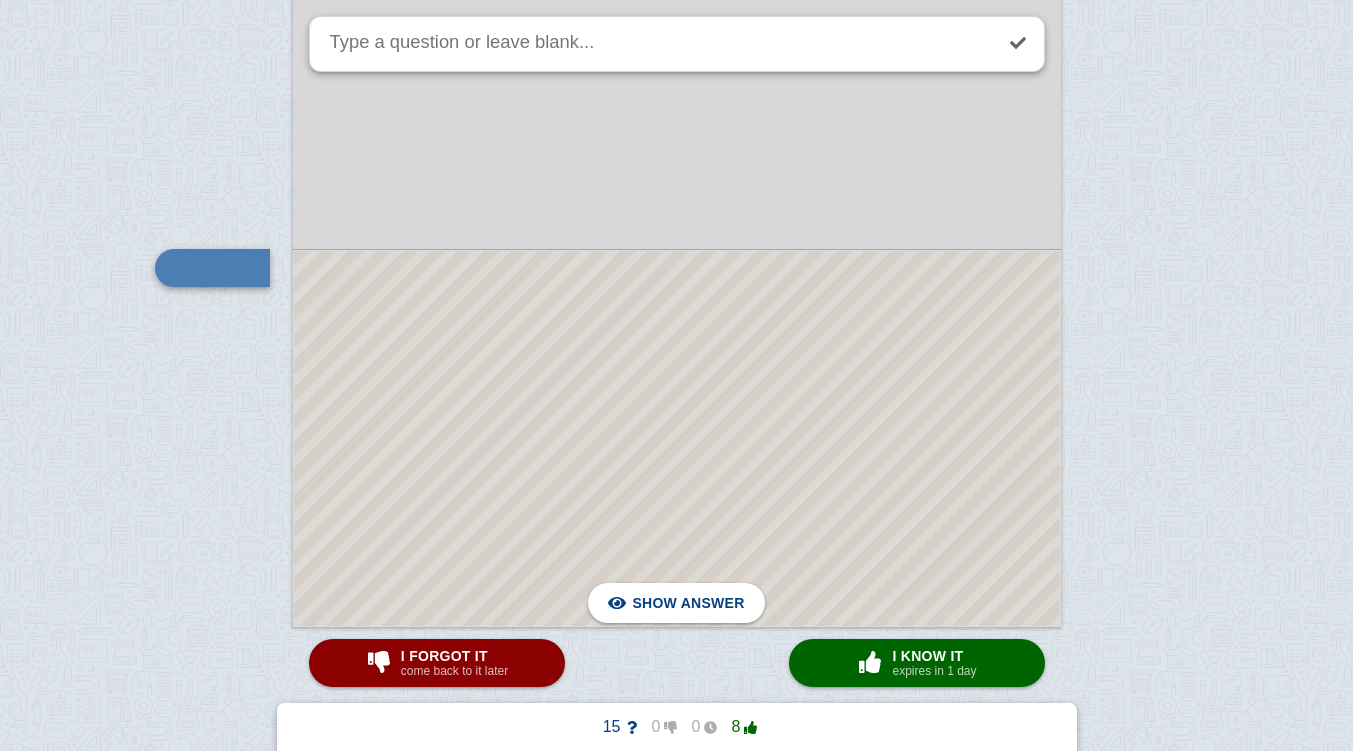 click at bounding box center (677, 438) 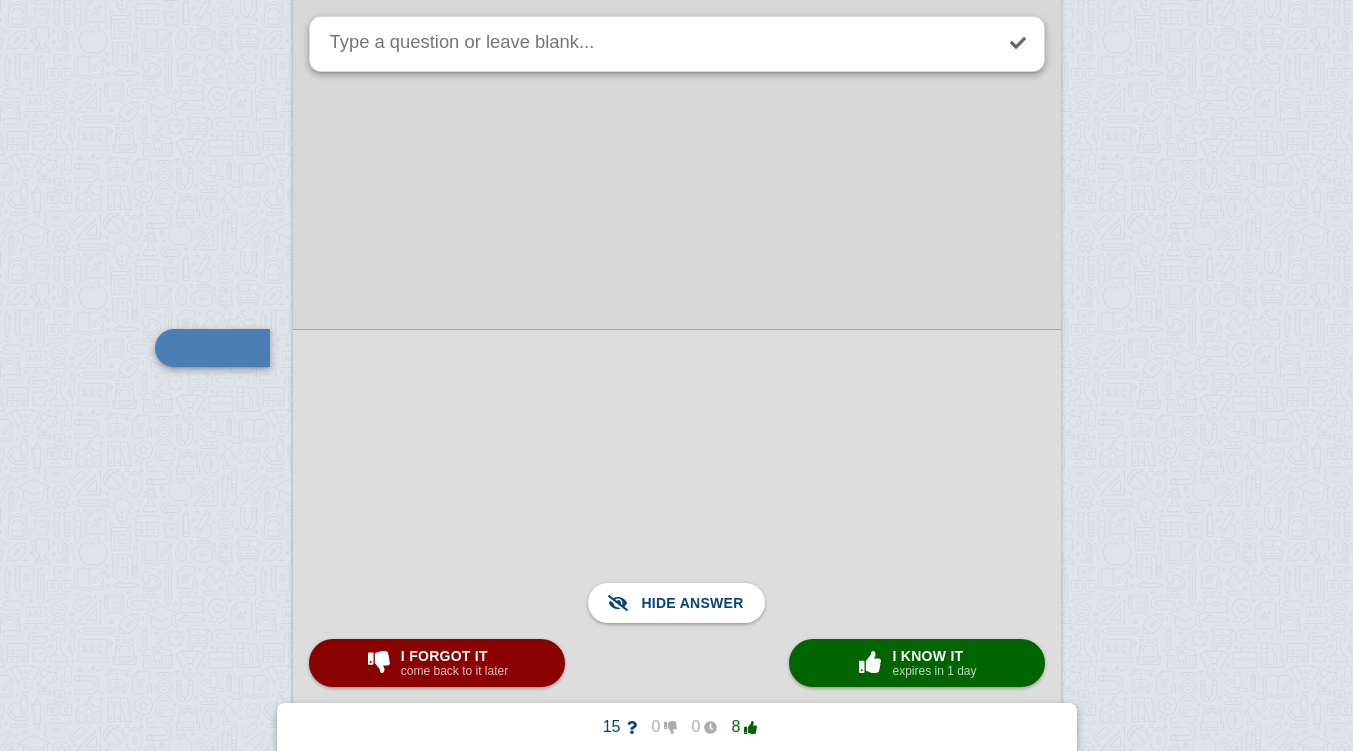 scroll, scrollTop: 6838, scrollLeft: 0, axis: vertical 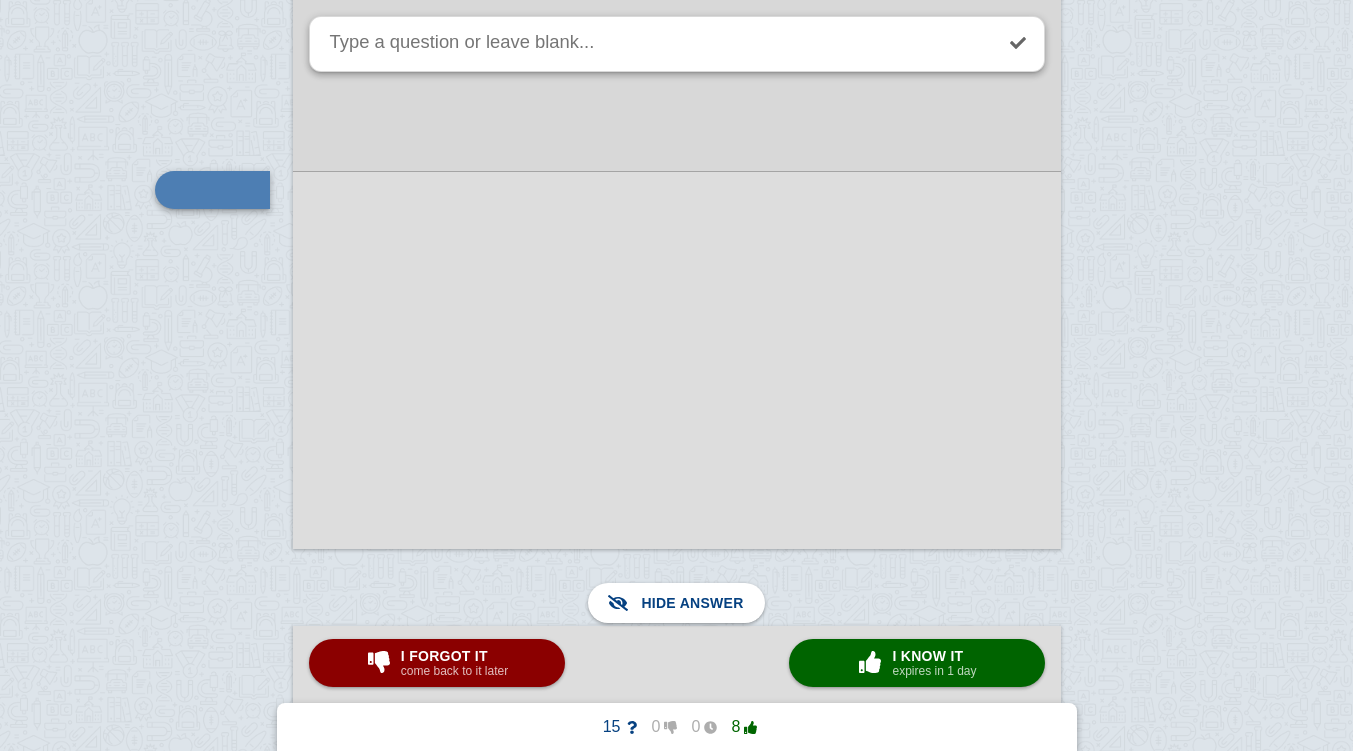 click on "× 0 I know it expires in 1 day" at bounding box center [917, 663] 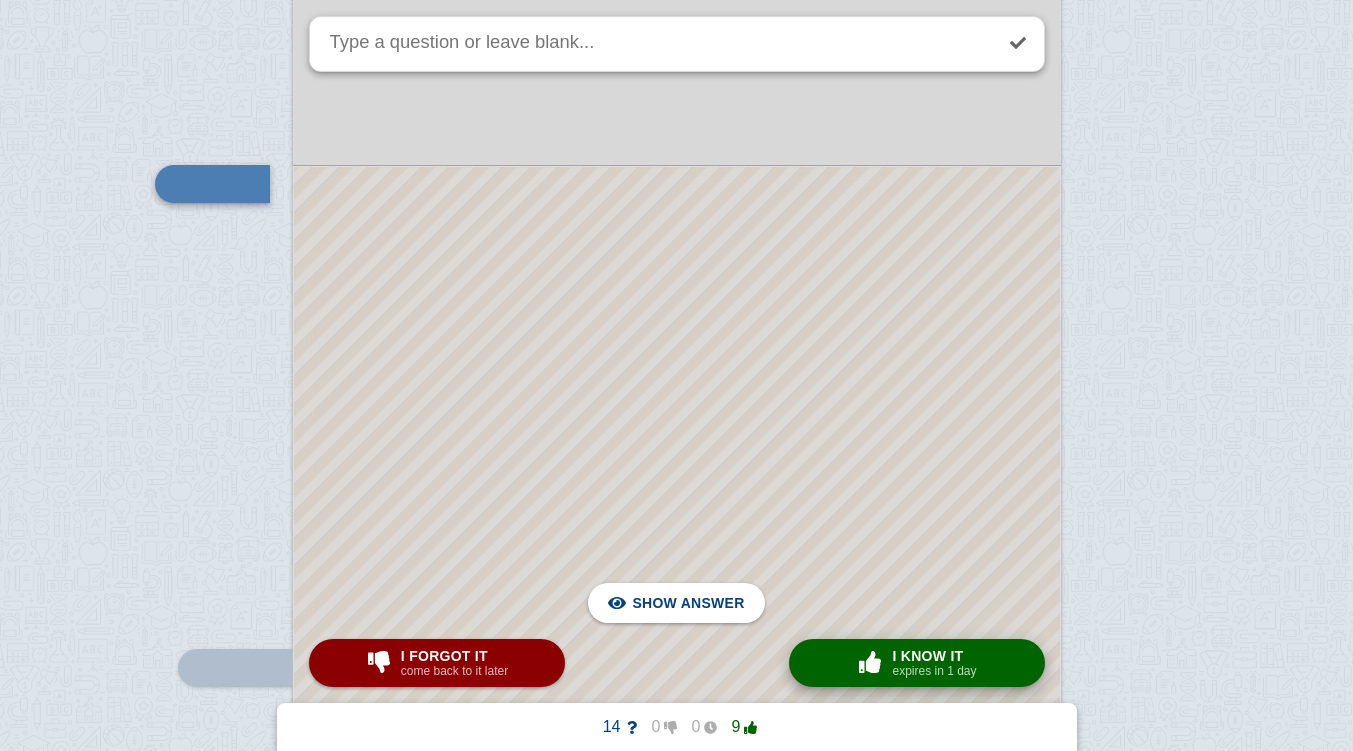 scroll, scrollTop: 7518, scrollLeft: 0, axis: vertical 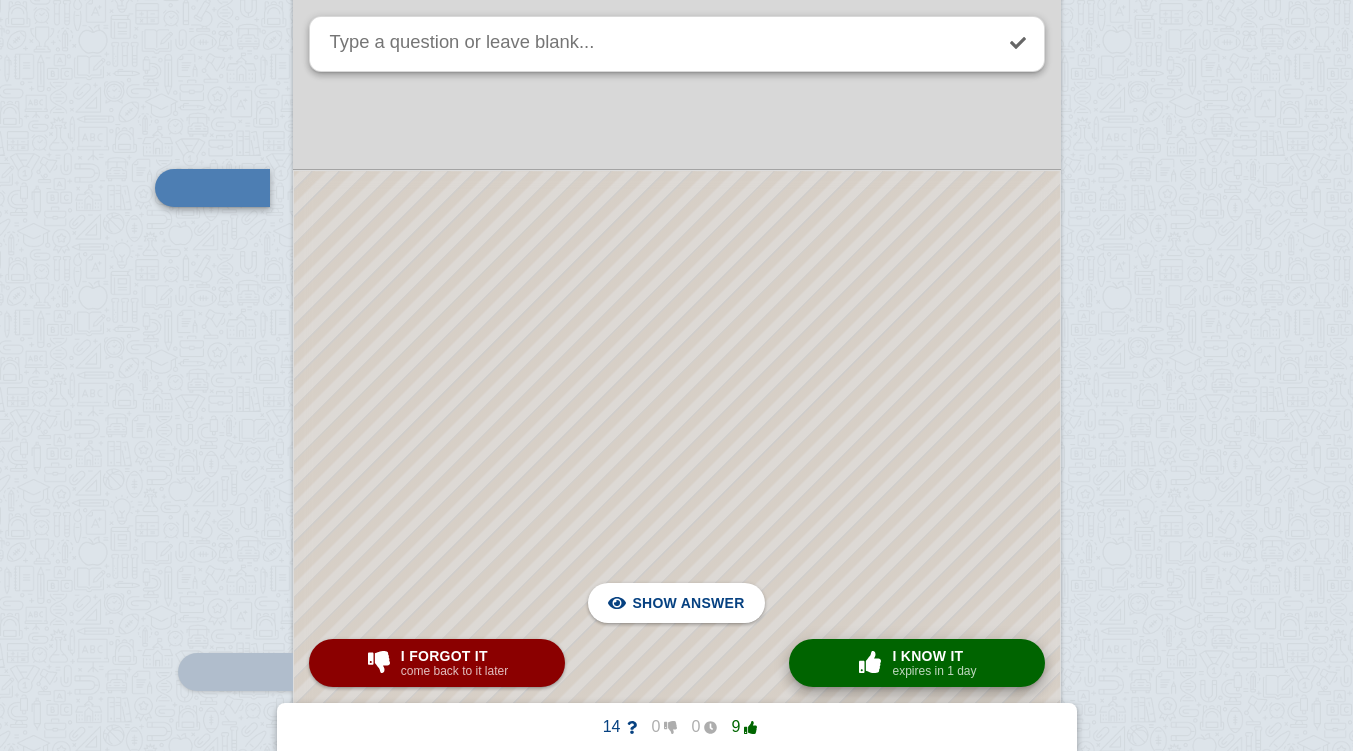 click at bounding box center (677, 611) 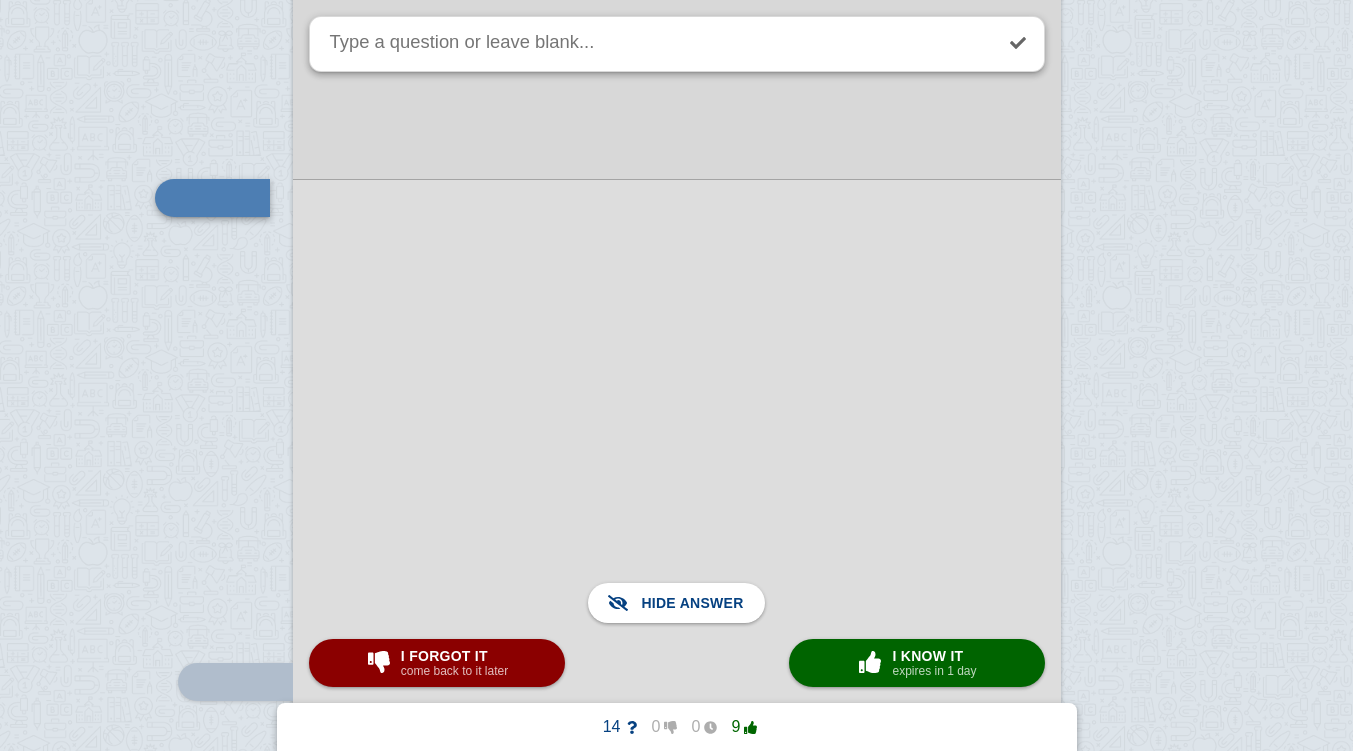 scroll, scrollTop: 7497, scrollLeft: 0, axis: vertical 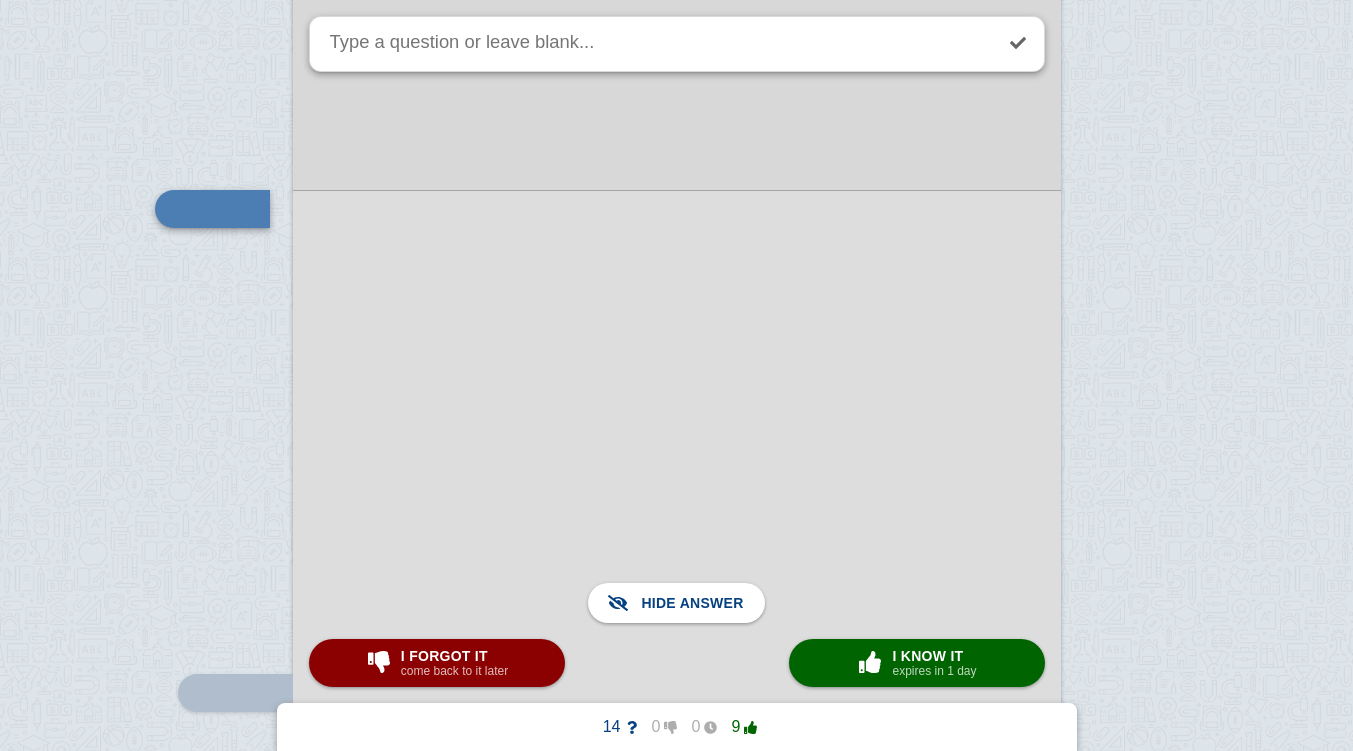 click on "× 0 I know it expires in 1 day" at bounding box center (917, 663) 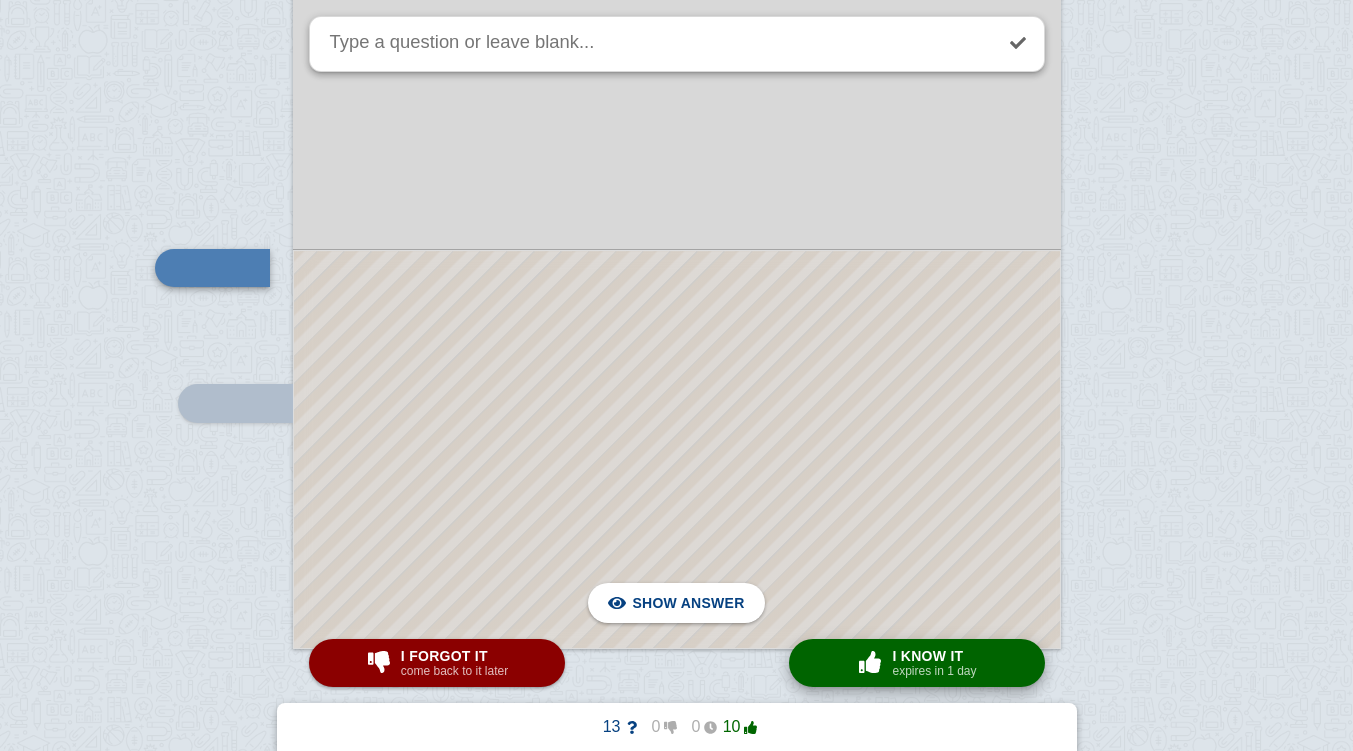 click at bounding box center [677, 449] 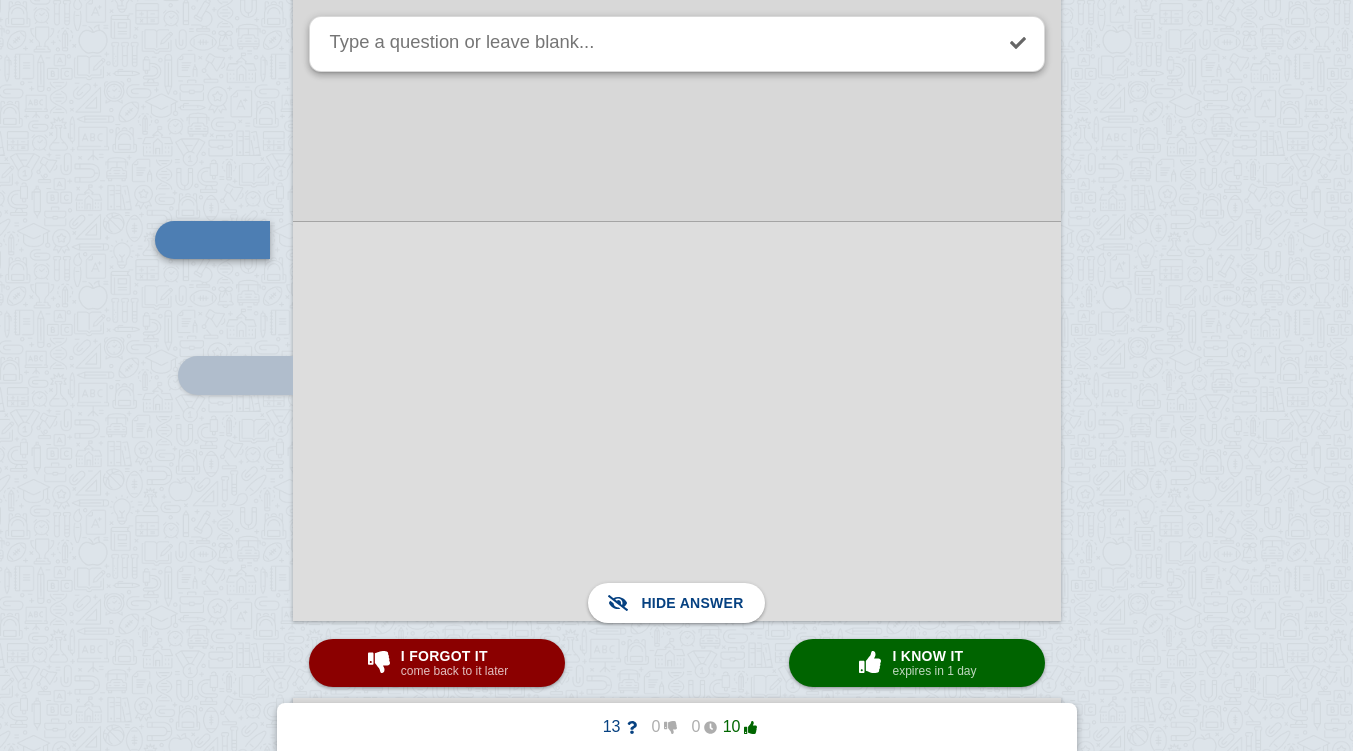 scroll, scrollTop: 7950, scrollLeft: 0, axis: vertical 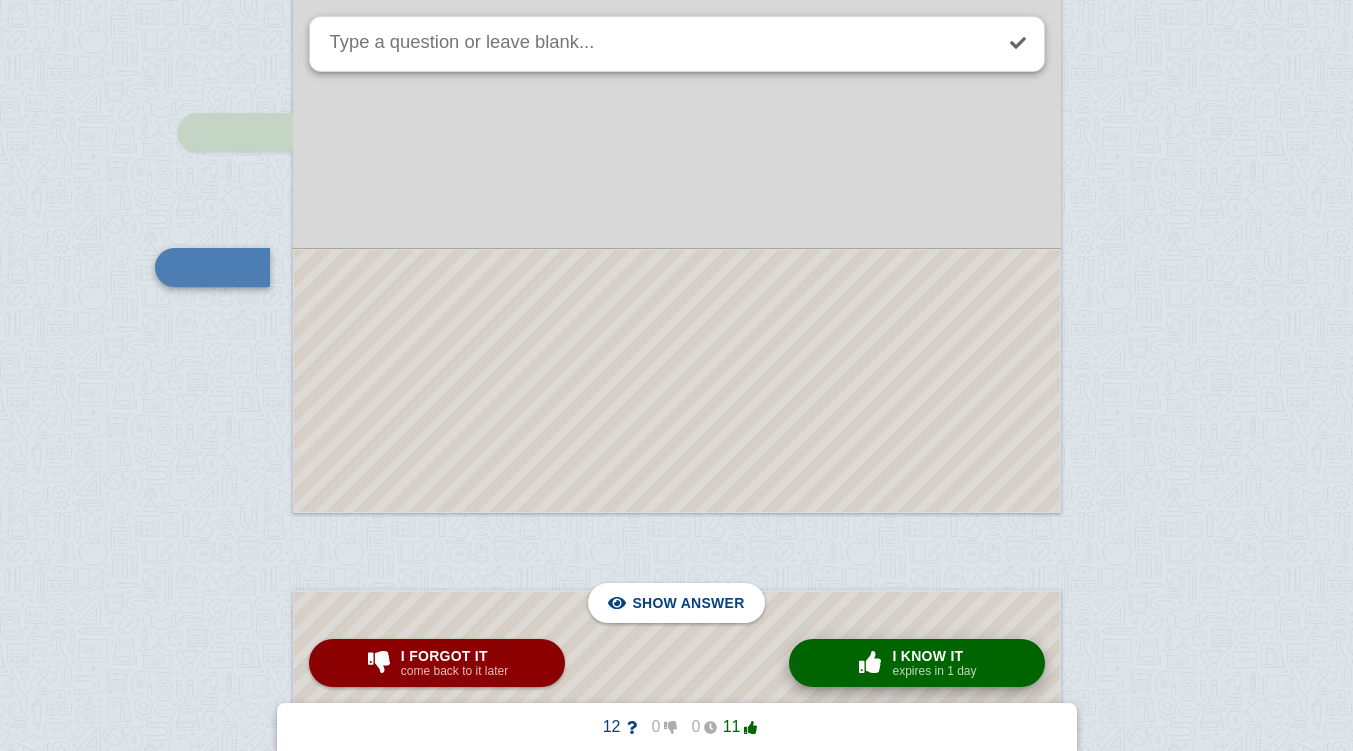click on "× 0 I know it expires in 1 day" at bounding box center (917, 663) 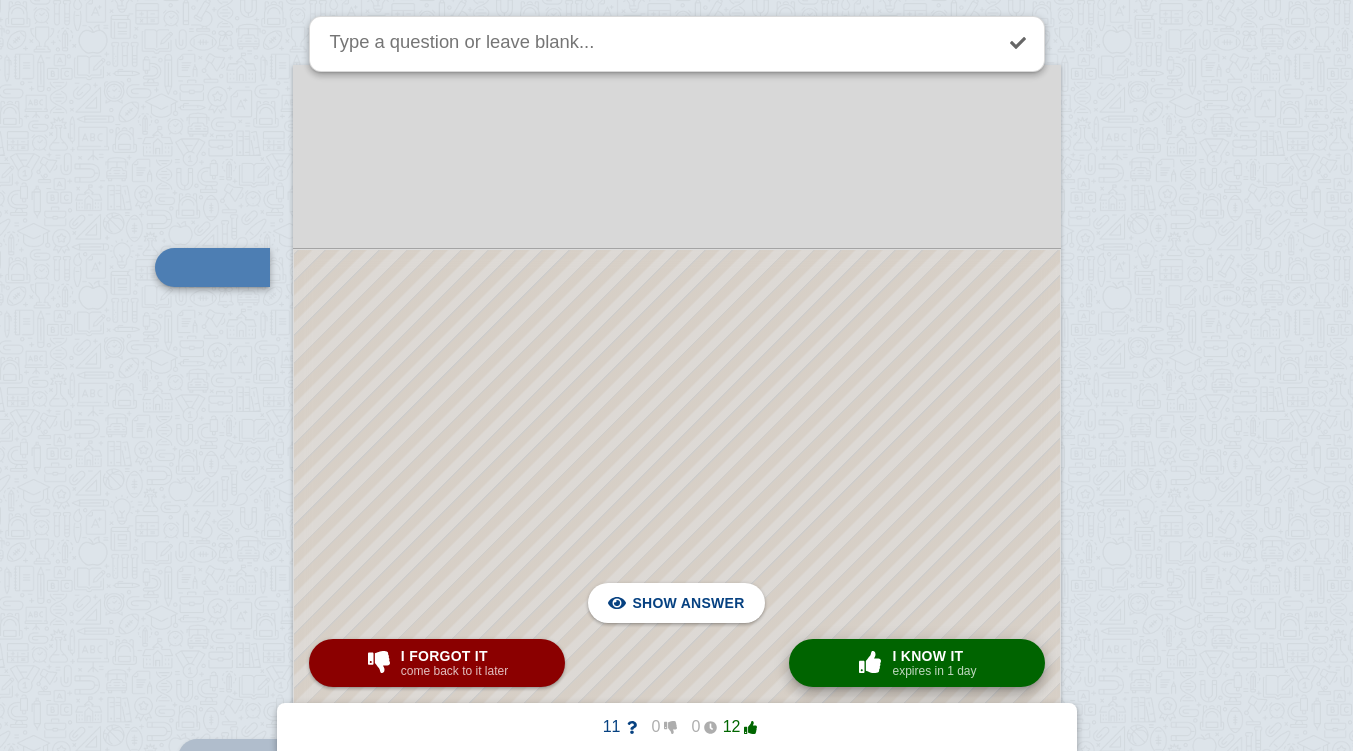 click at bounding box center [677, 710] 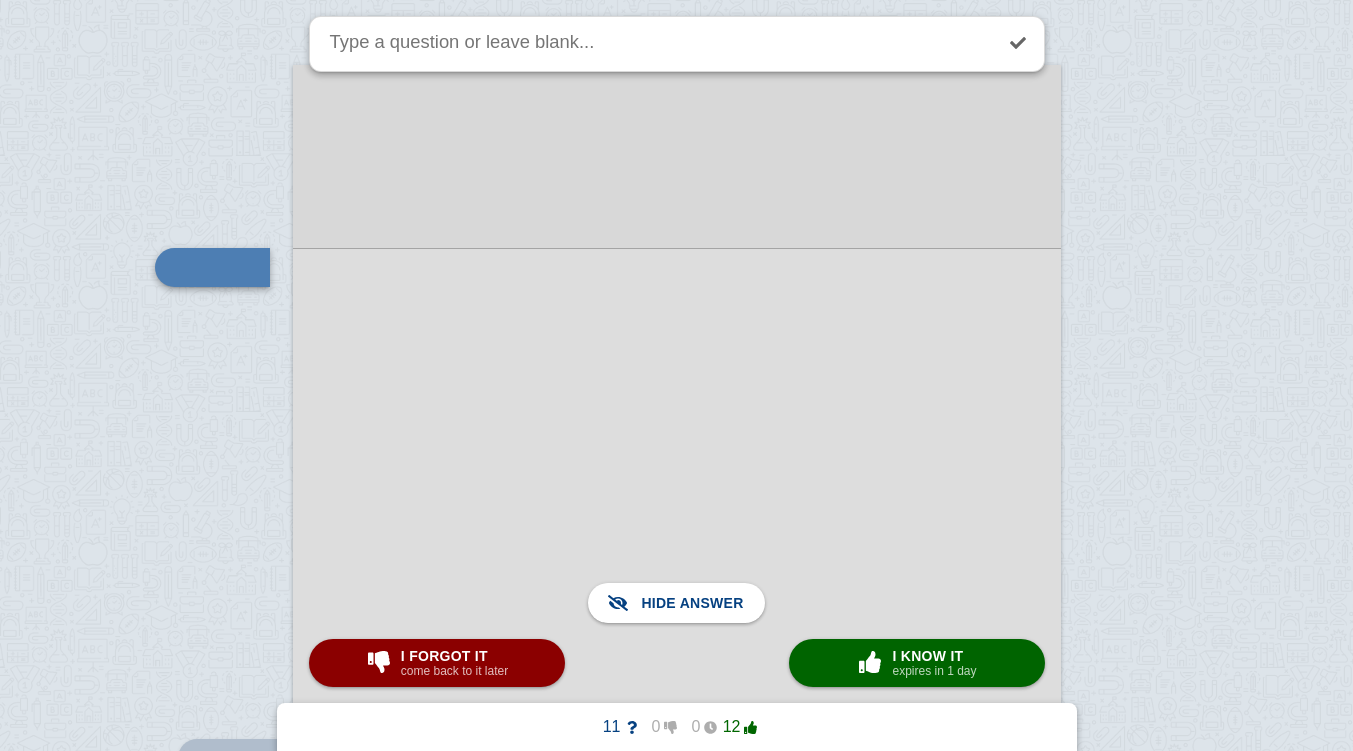 click on "expires in 1 day" at bounding box center (934, 671) 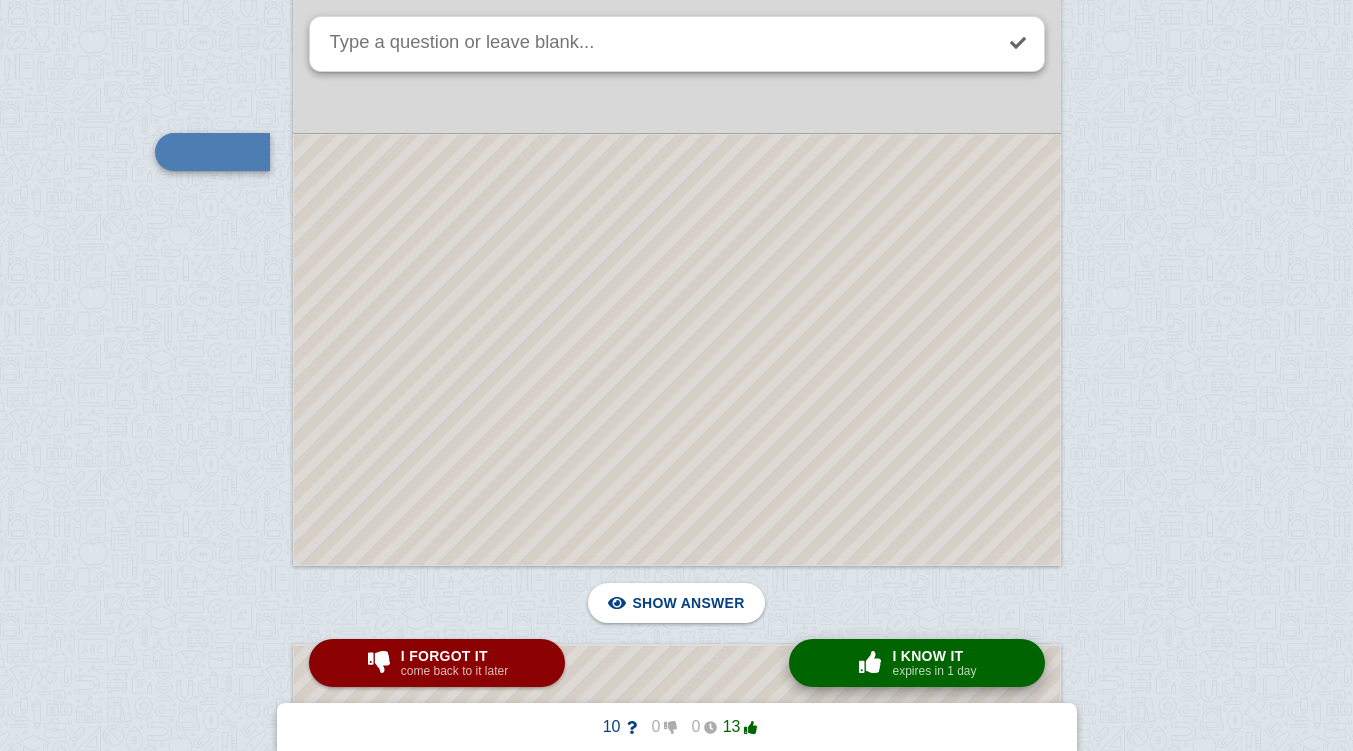 scroll, scrollTop: 9187, scrollLeft: 0, axis: vertical 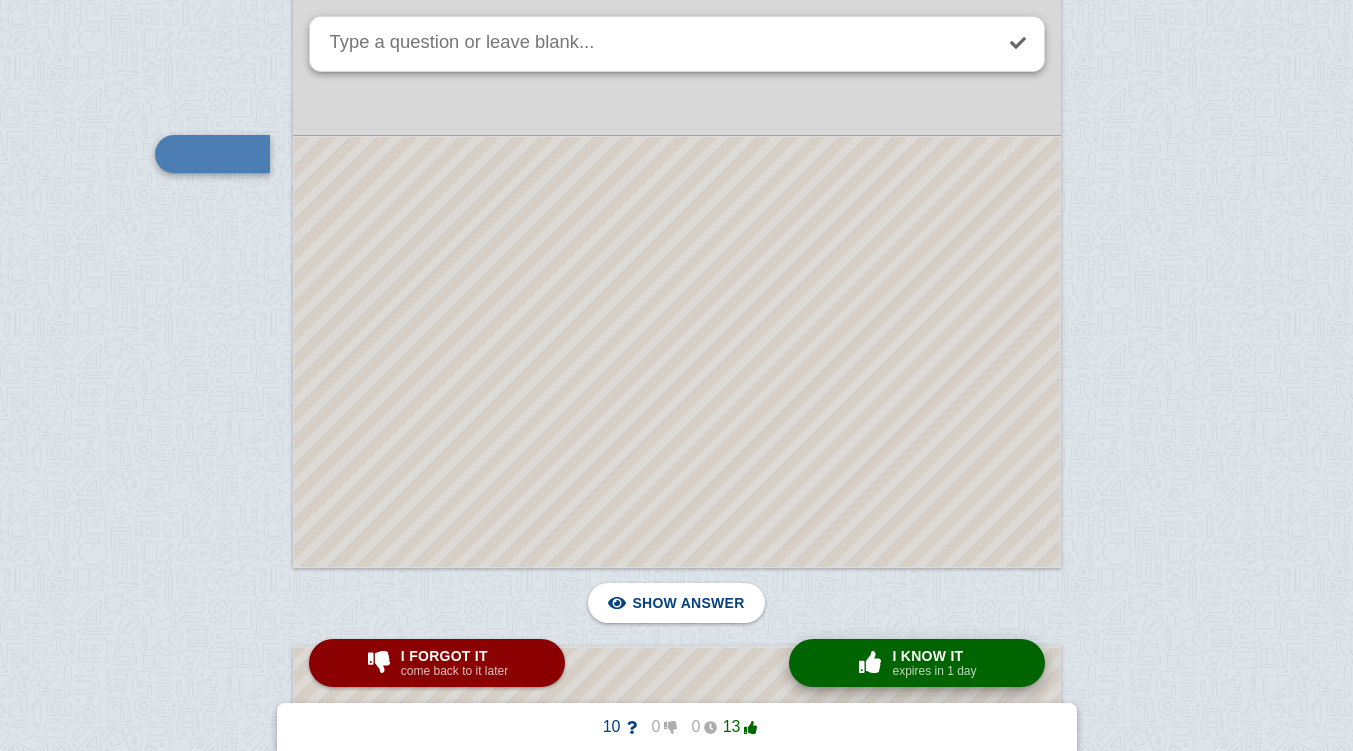 click at bounding box center [677, 352] 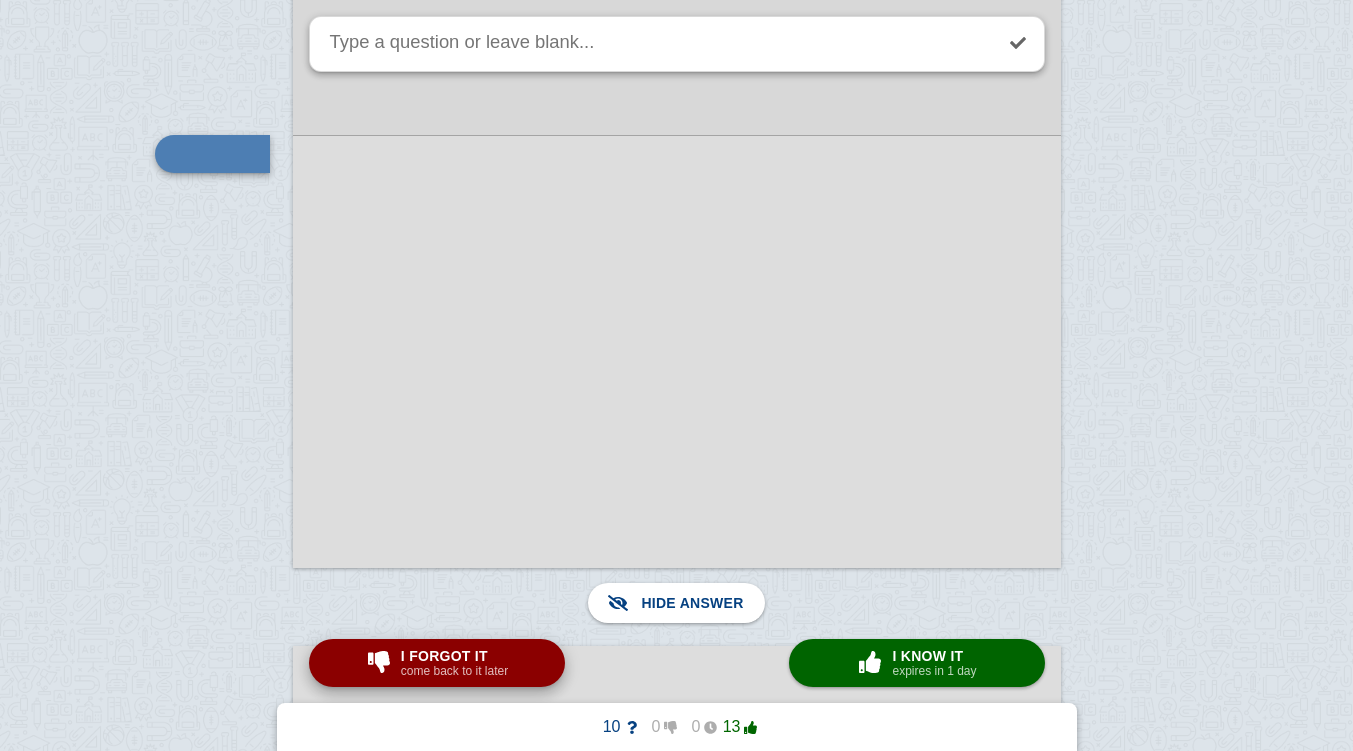 click on "I forgot it" at bounding box center [454, 656] 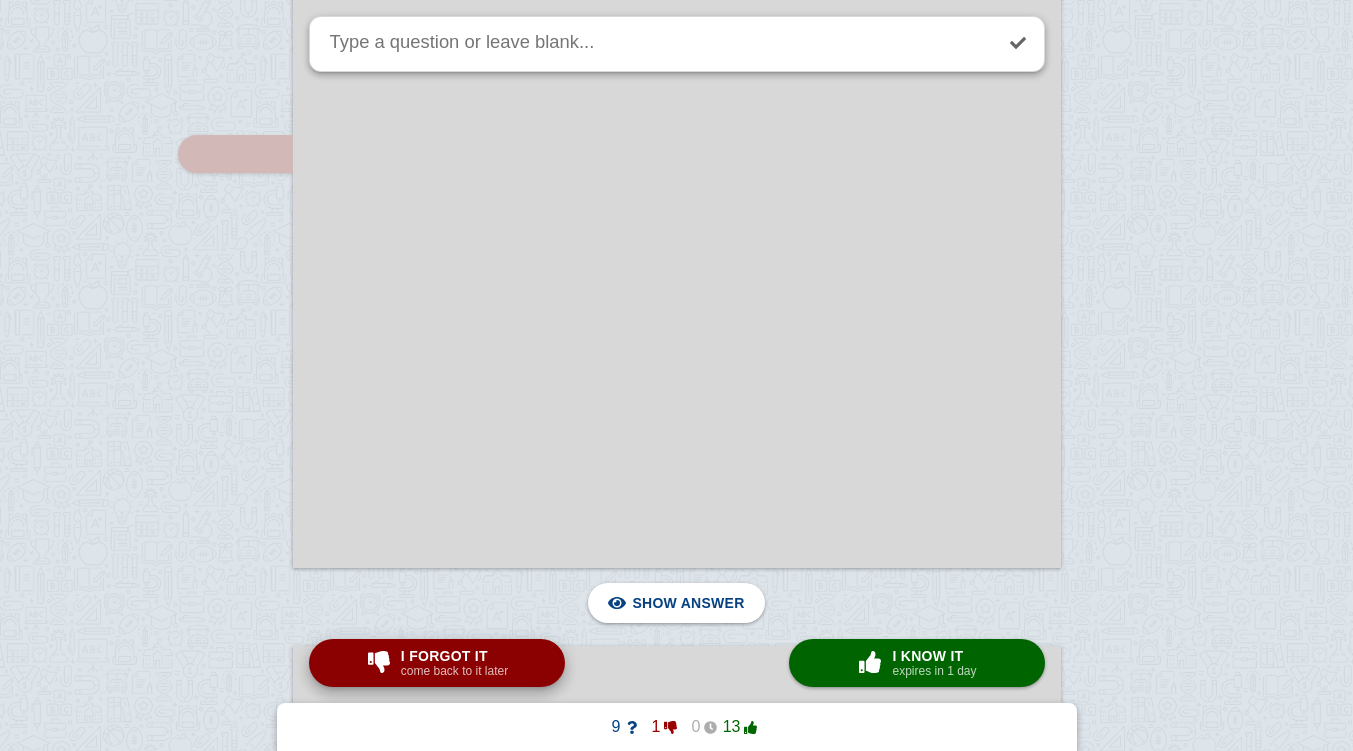 scroll, scrollTop: 9770, scrollLeft: 0, axis: vertical 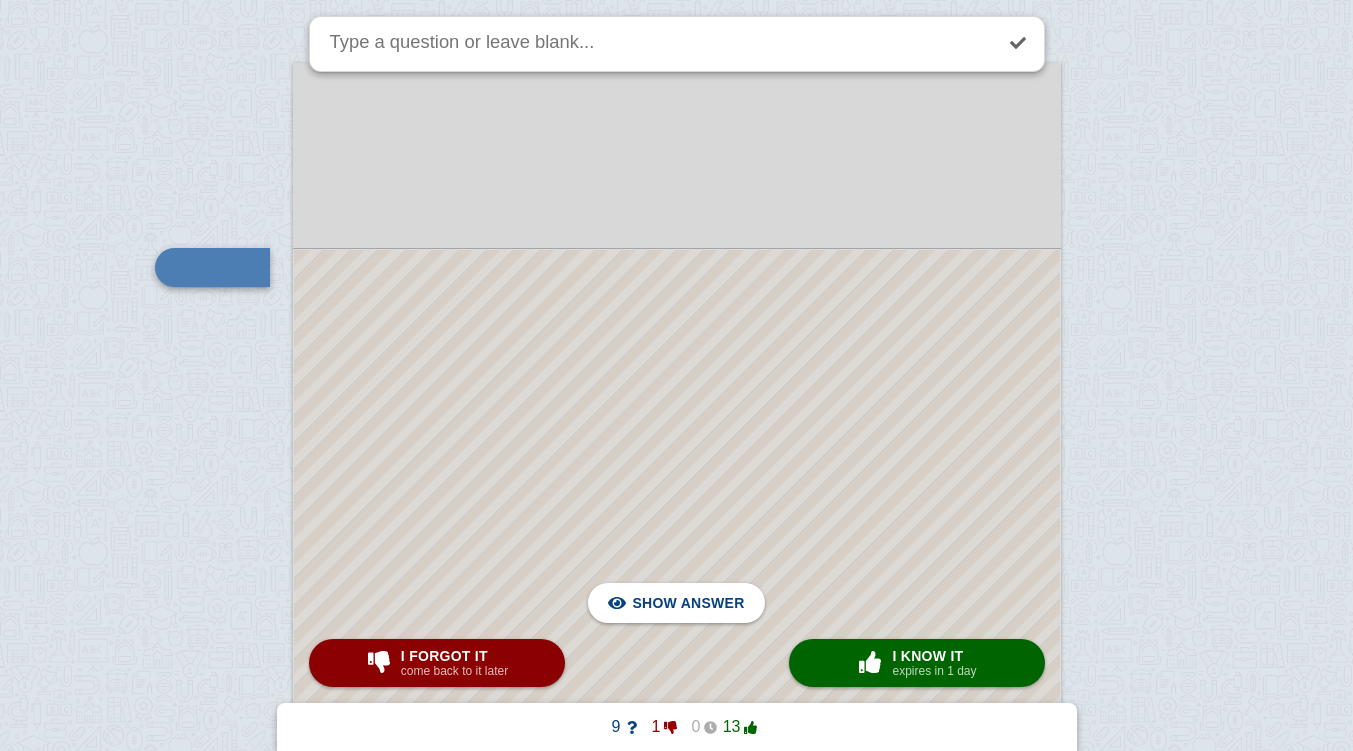 click at bounding box center (677, 709) 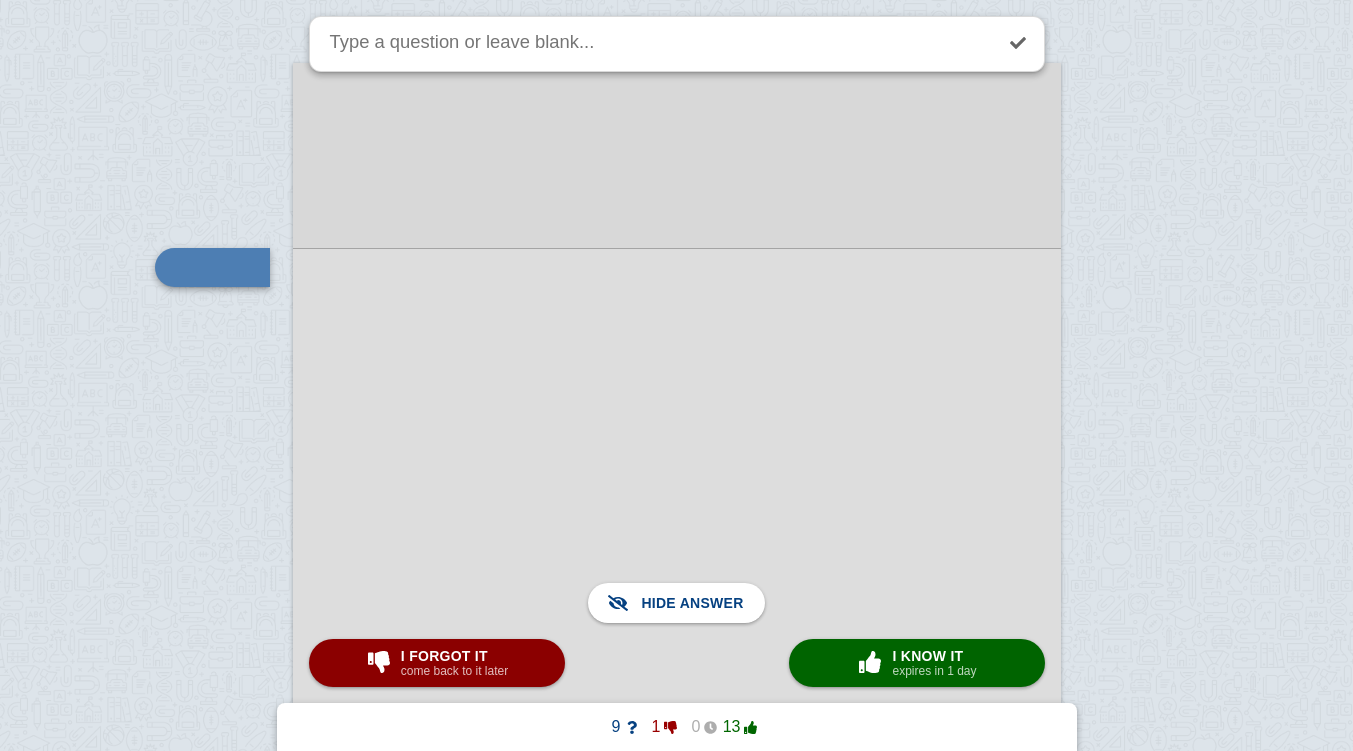 click on "× 0 I know it expires in 1 day" at bounding box center [917, 663] 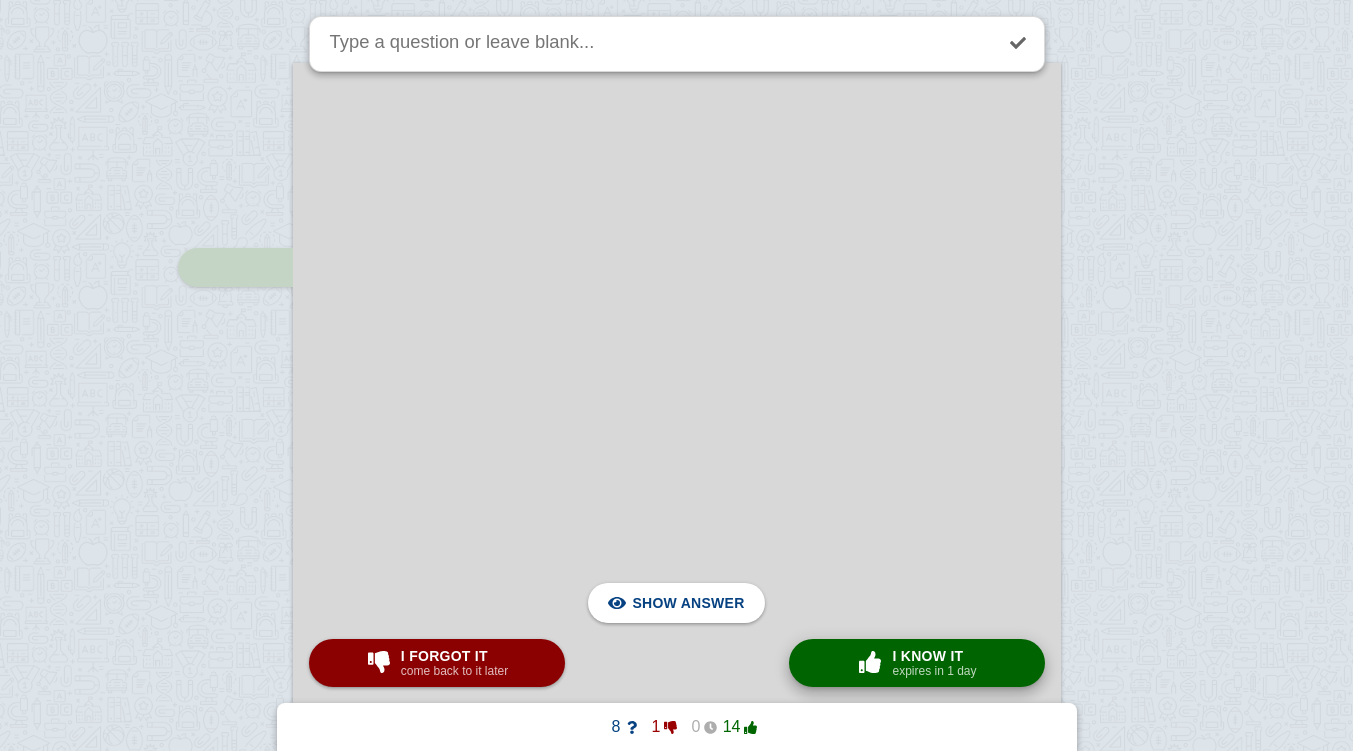 scroll, scrollTop: 10285, scrollLeft: 0, axis: vertical 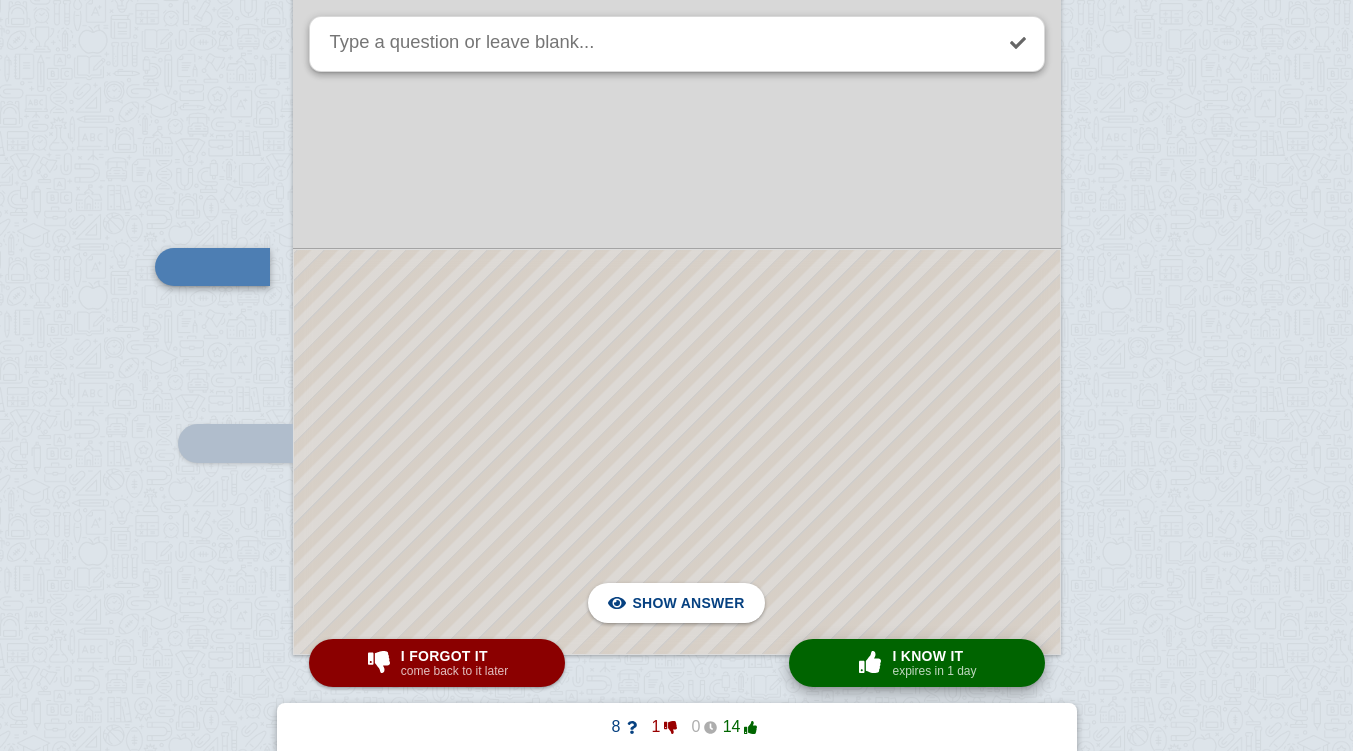 click at bounding box center [677, 452] 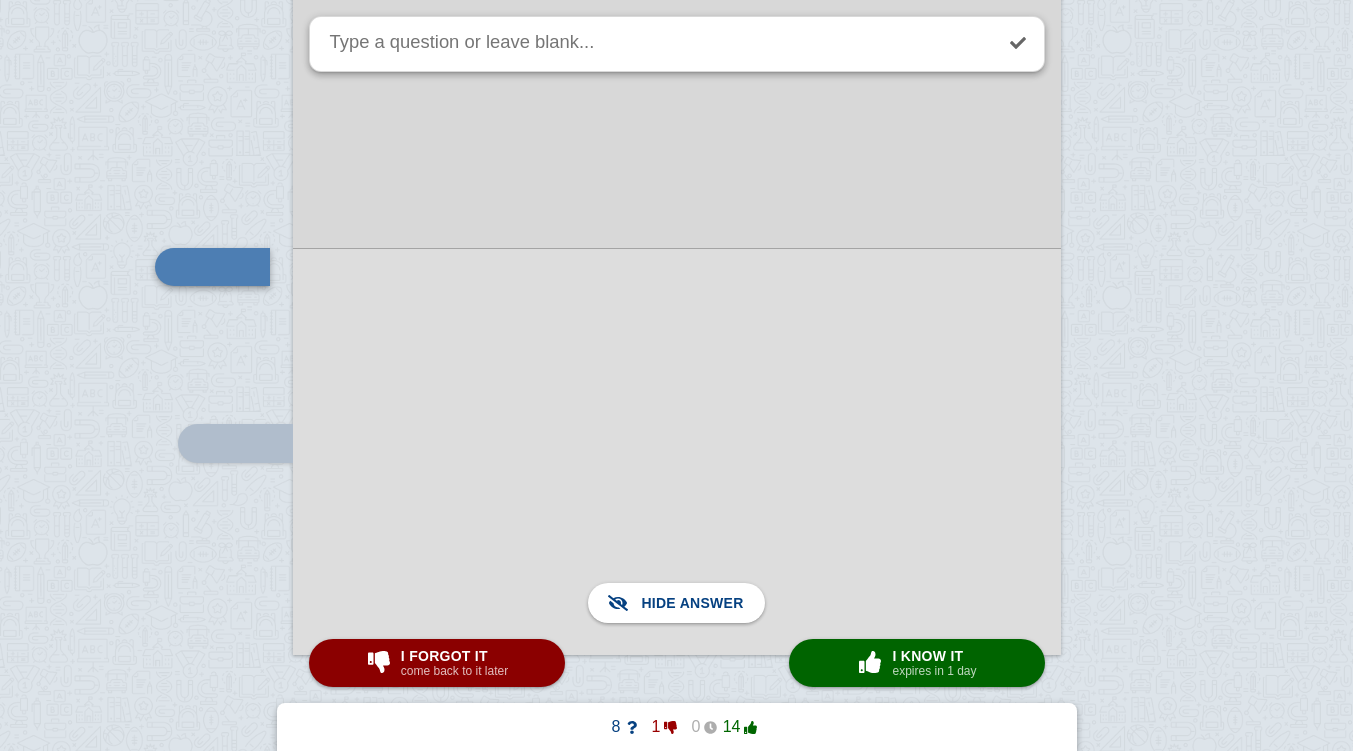 click at bounding box center [870, 663] 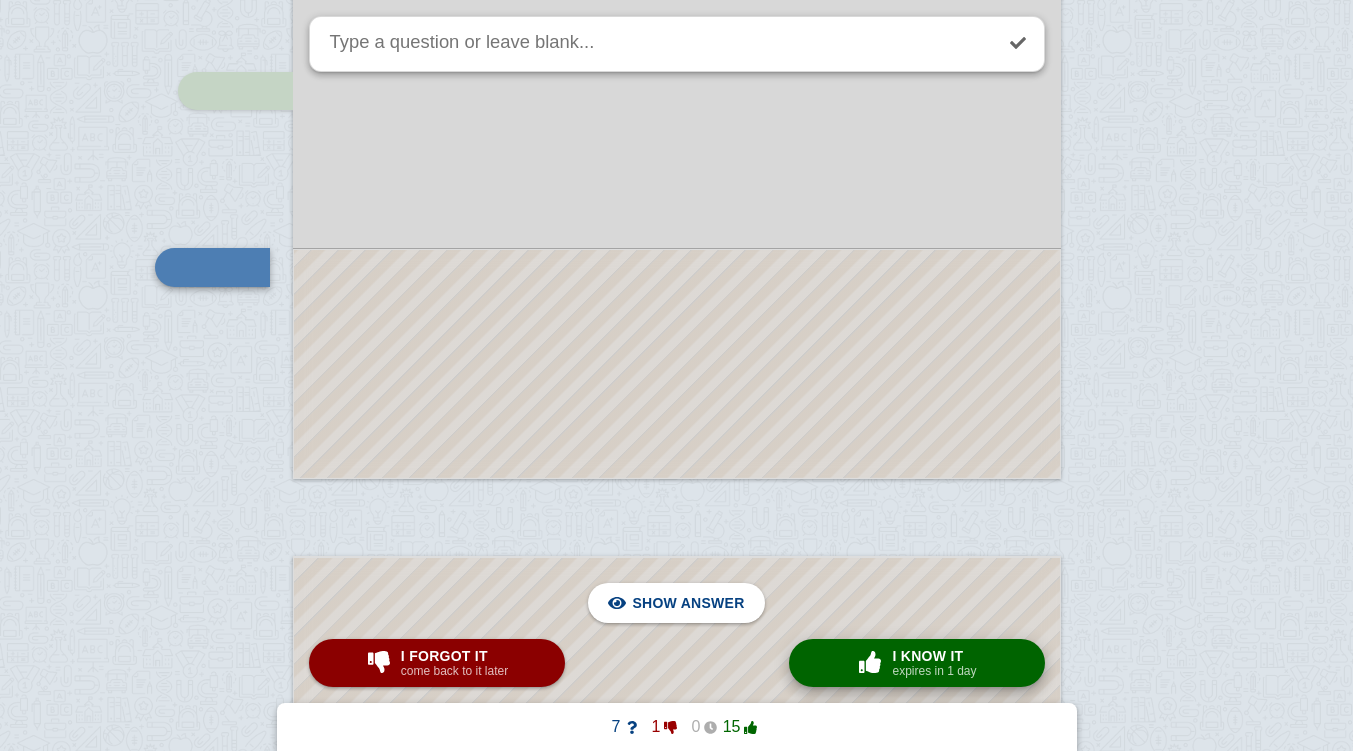 click at bounding box center (870, 662) 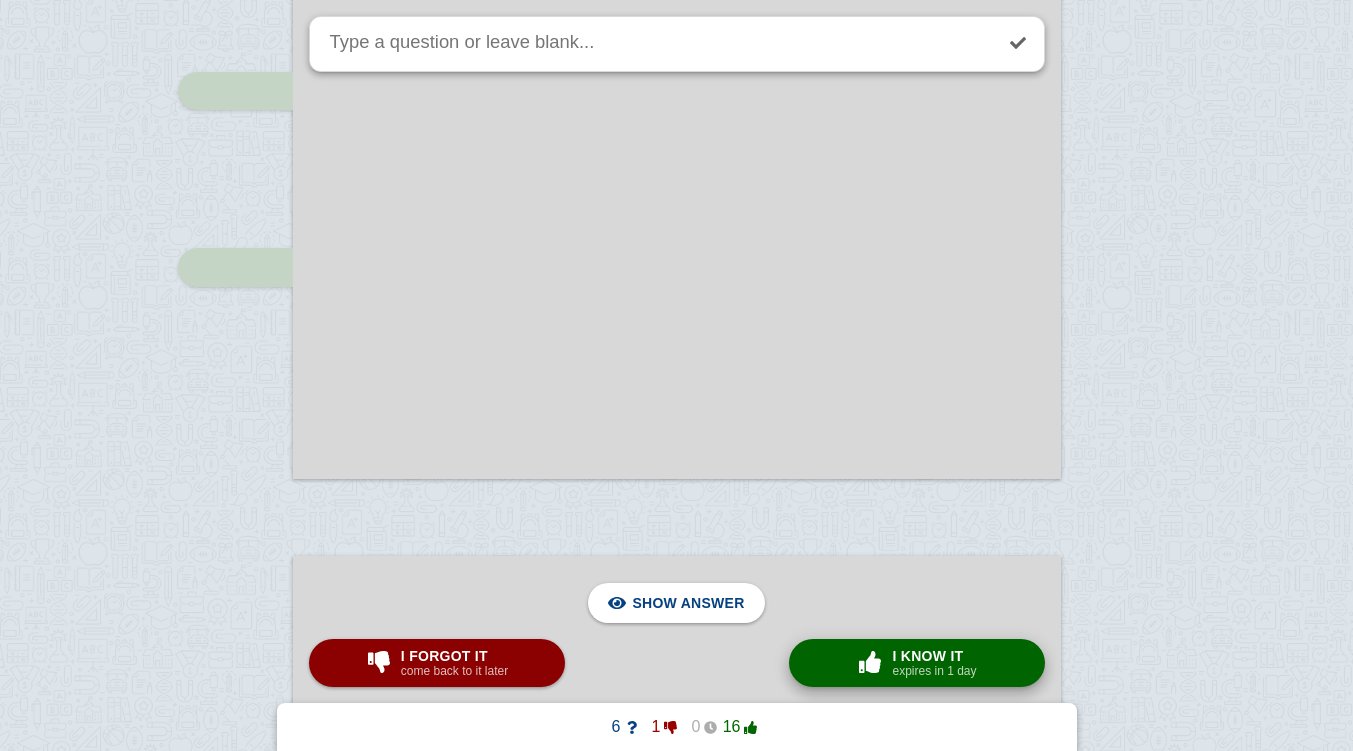 scroll, scrollTop: 11003, scrollLeft: 0, axis: vertical 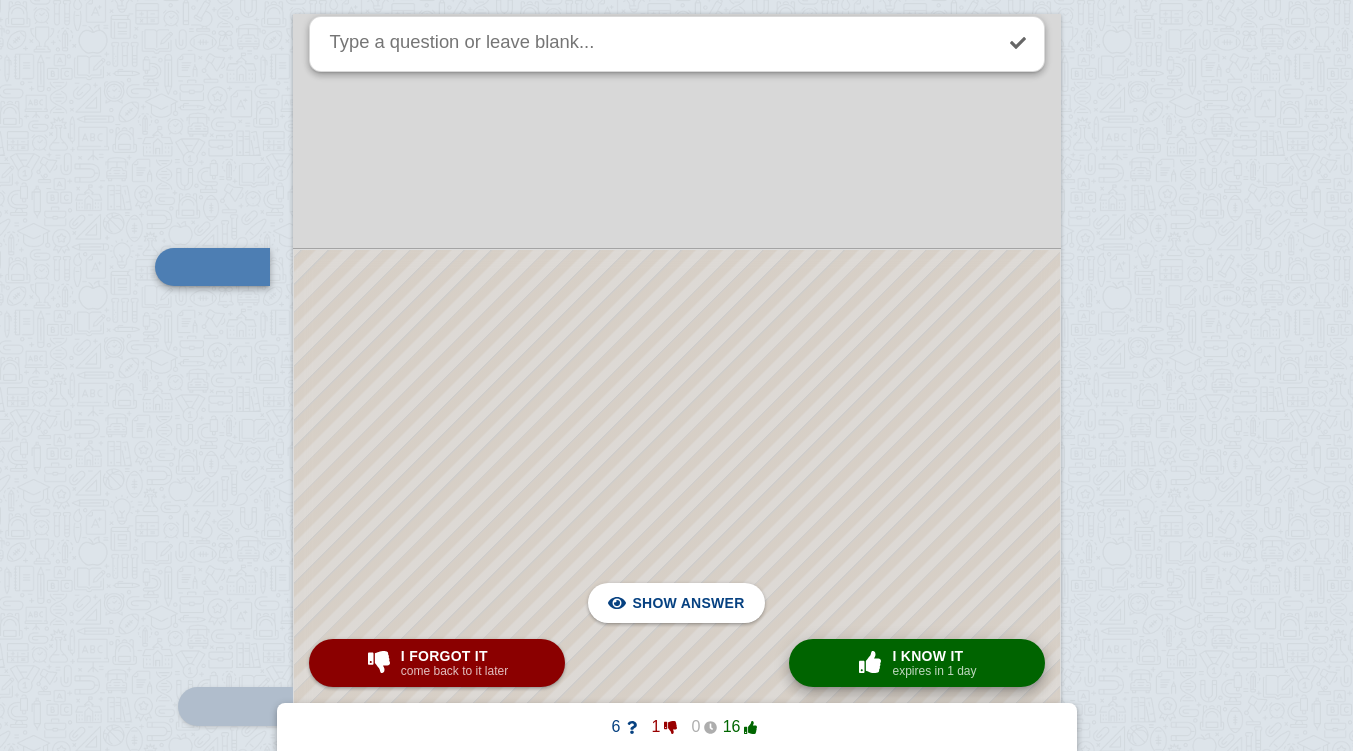 click at bounding box center [677, 685] 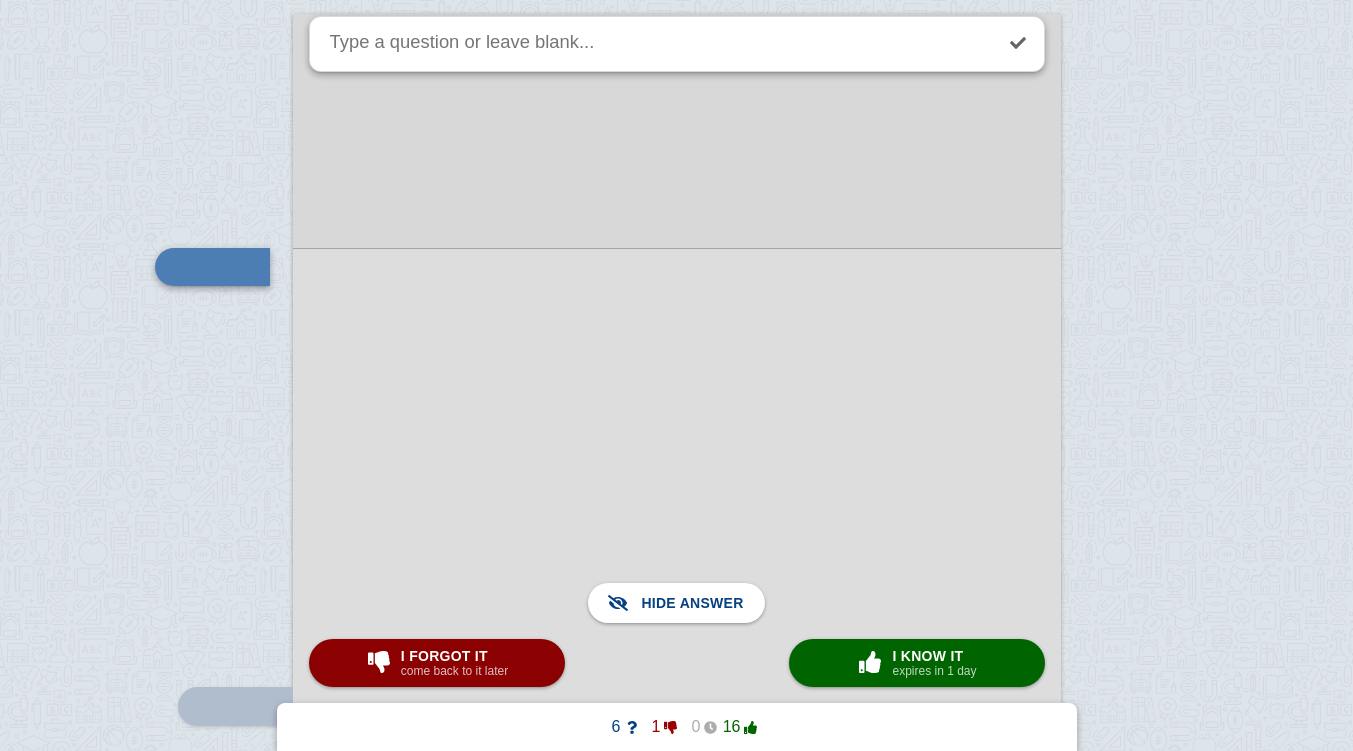 click at bounding box center [870, 663] 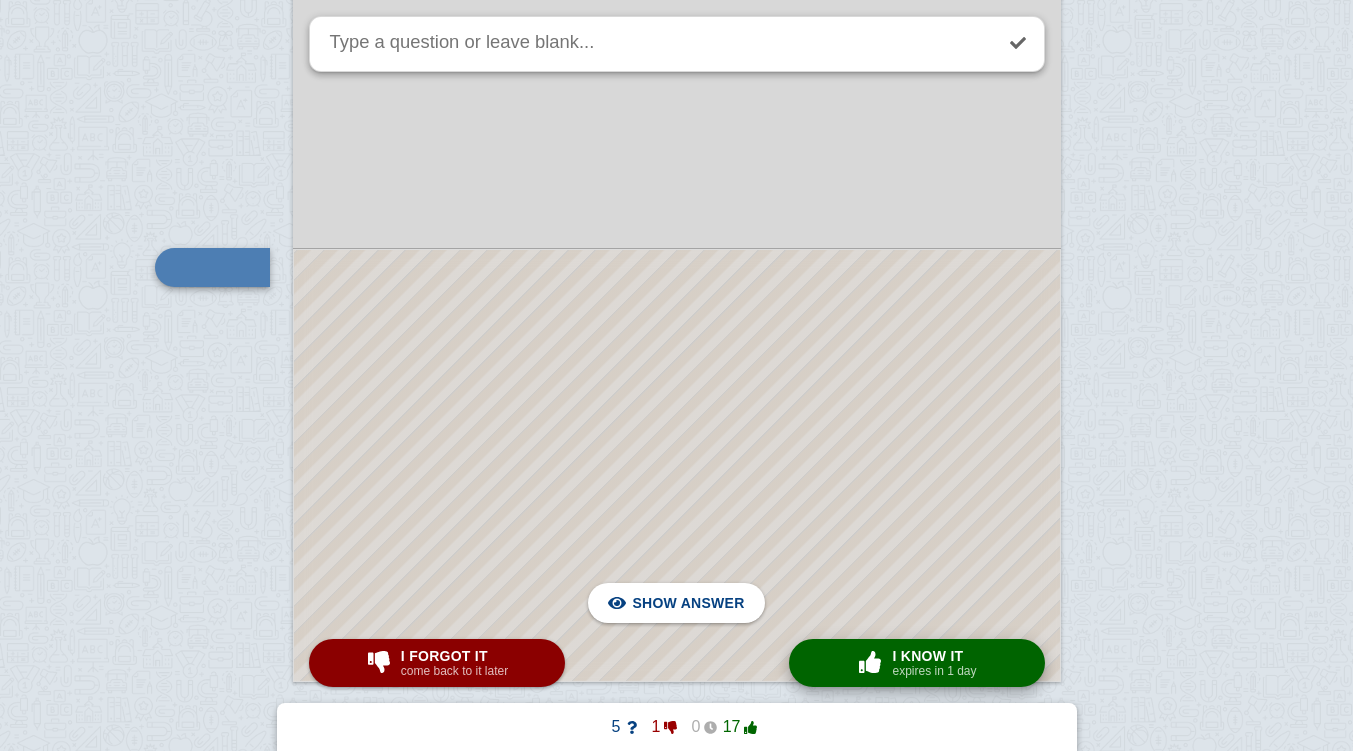 click at bounding box center (677, 465) 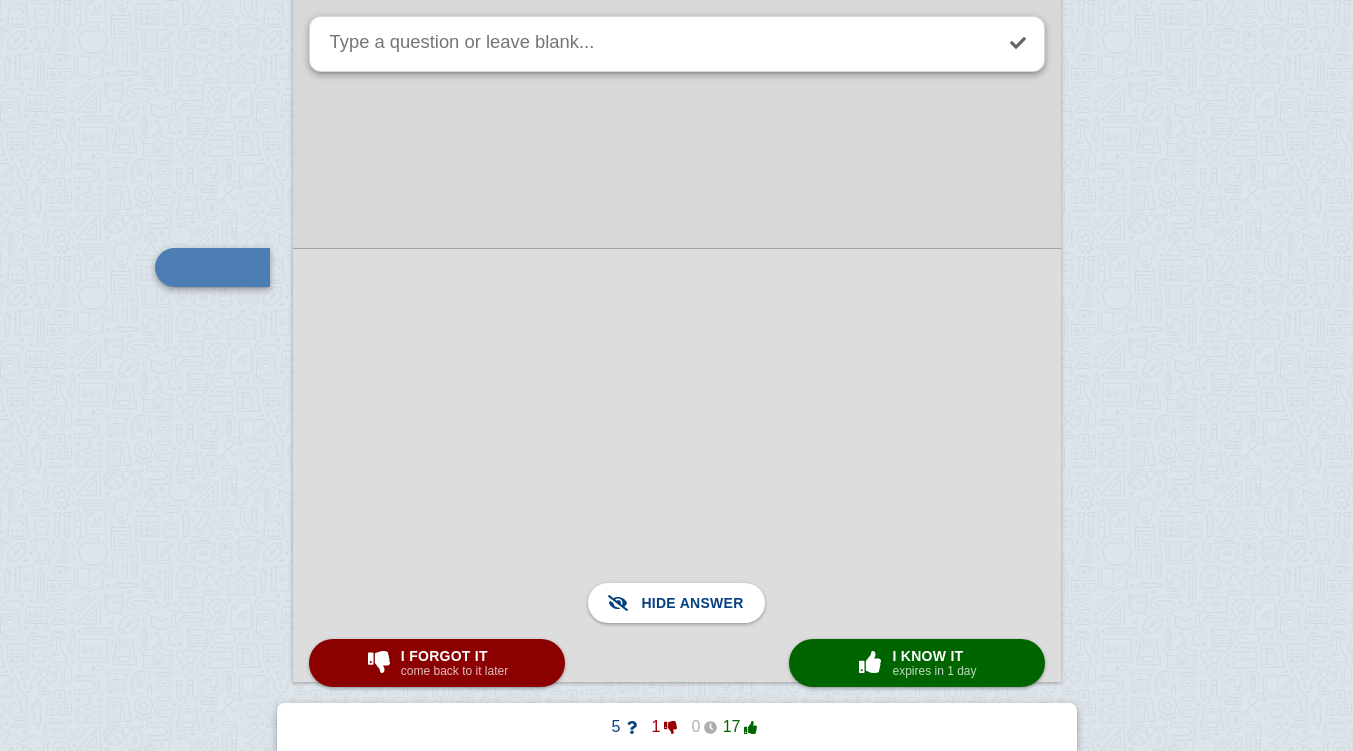 click on "× 0 I know it expires in 1 day" at bounding box center [916, 663] 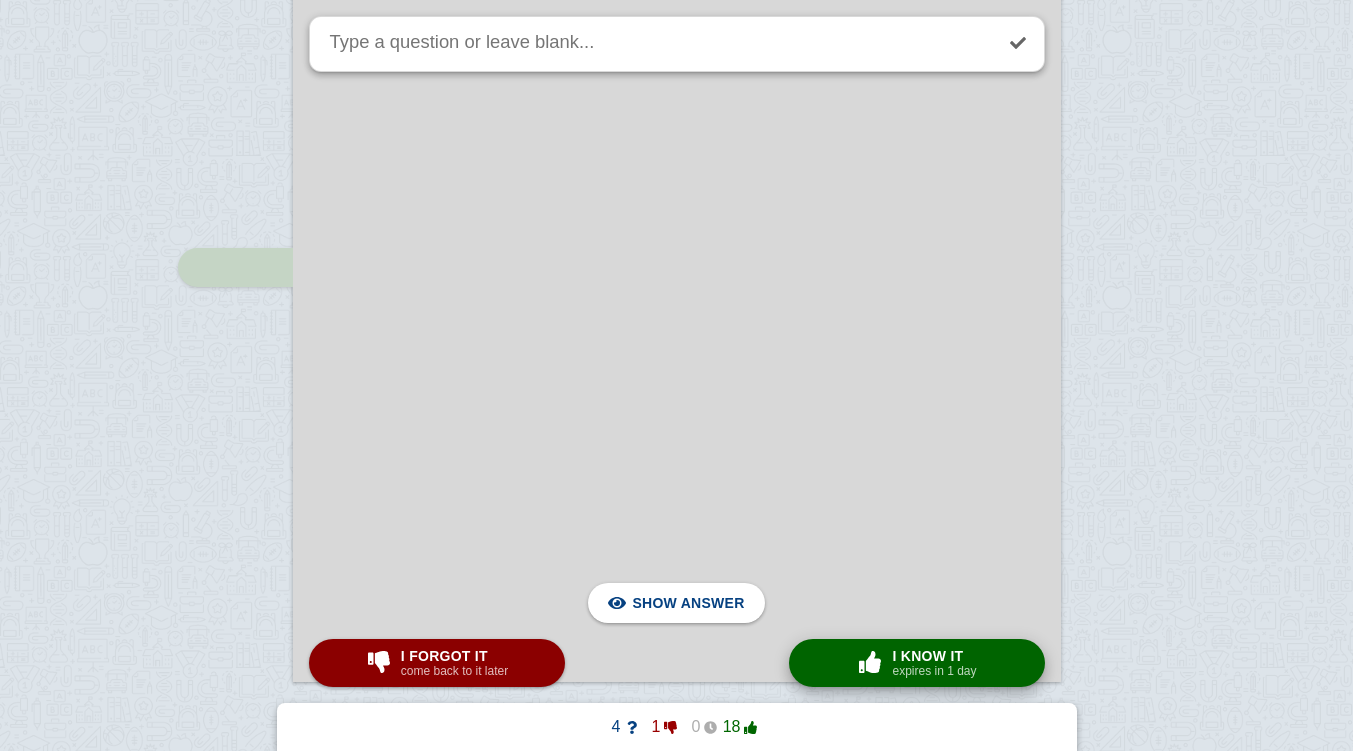 scroll, scrollTop: 12140, scrollLeft: 0, axis: vertical 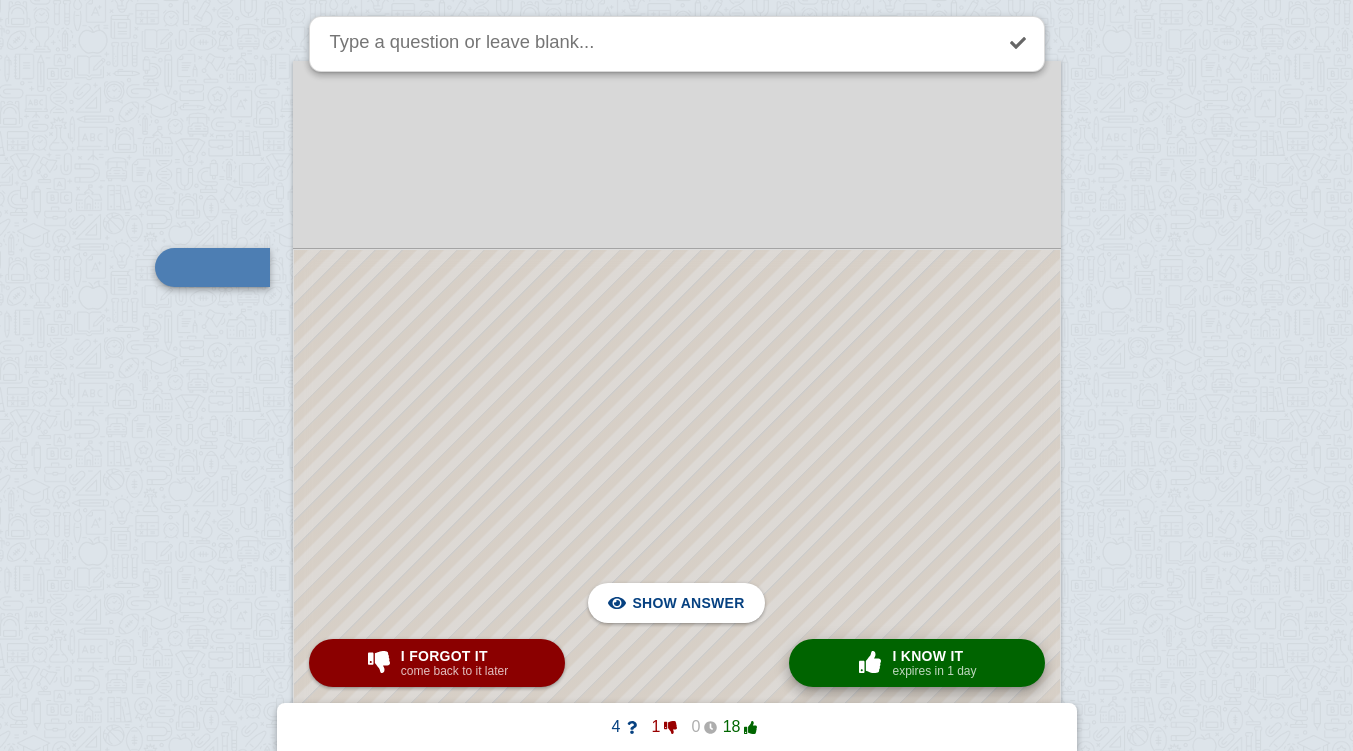 click at bounding box center [677, 708] 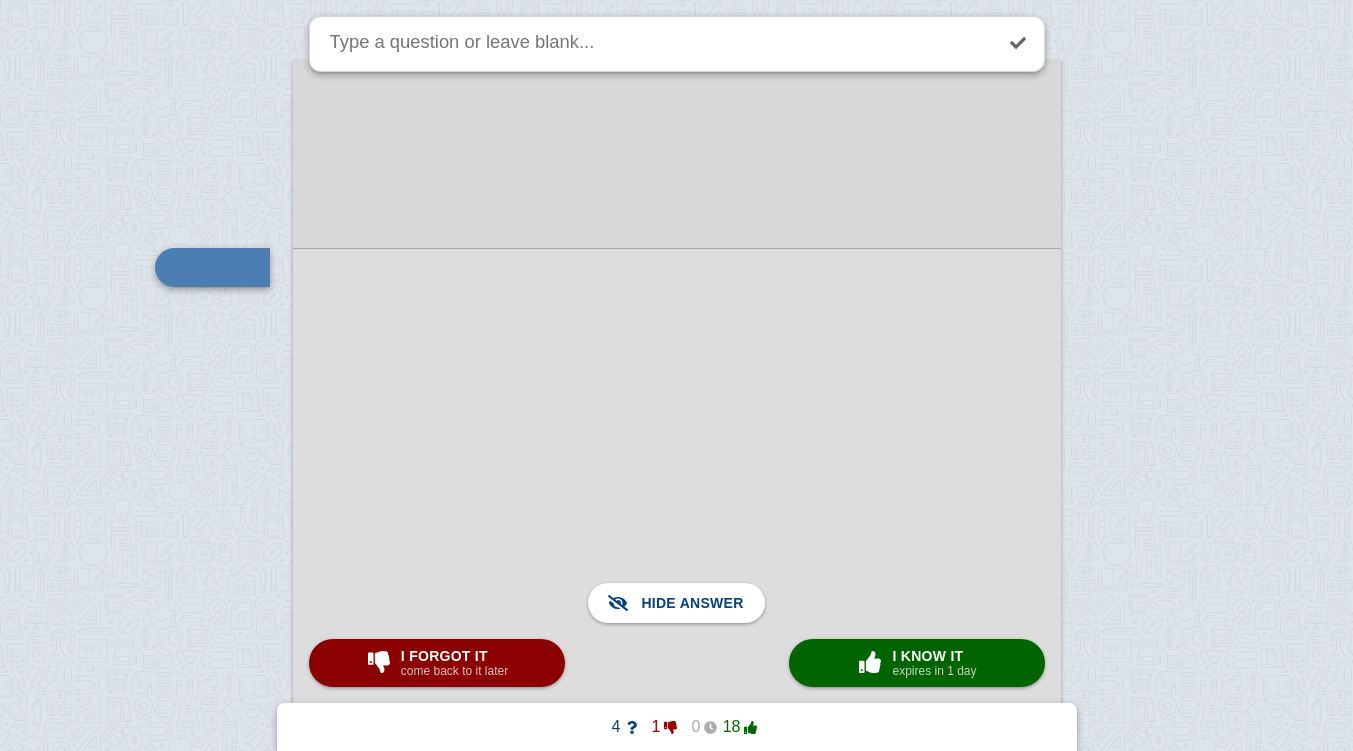 click on "expires in 1 day" at bounding box center [934, 671] 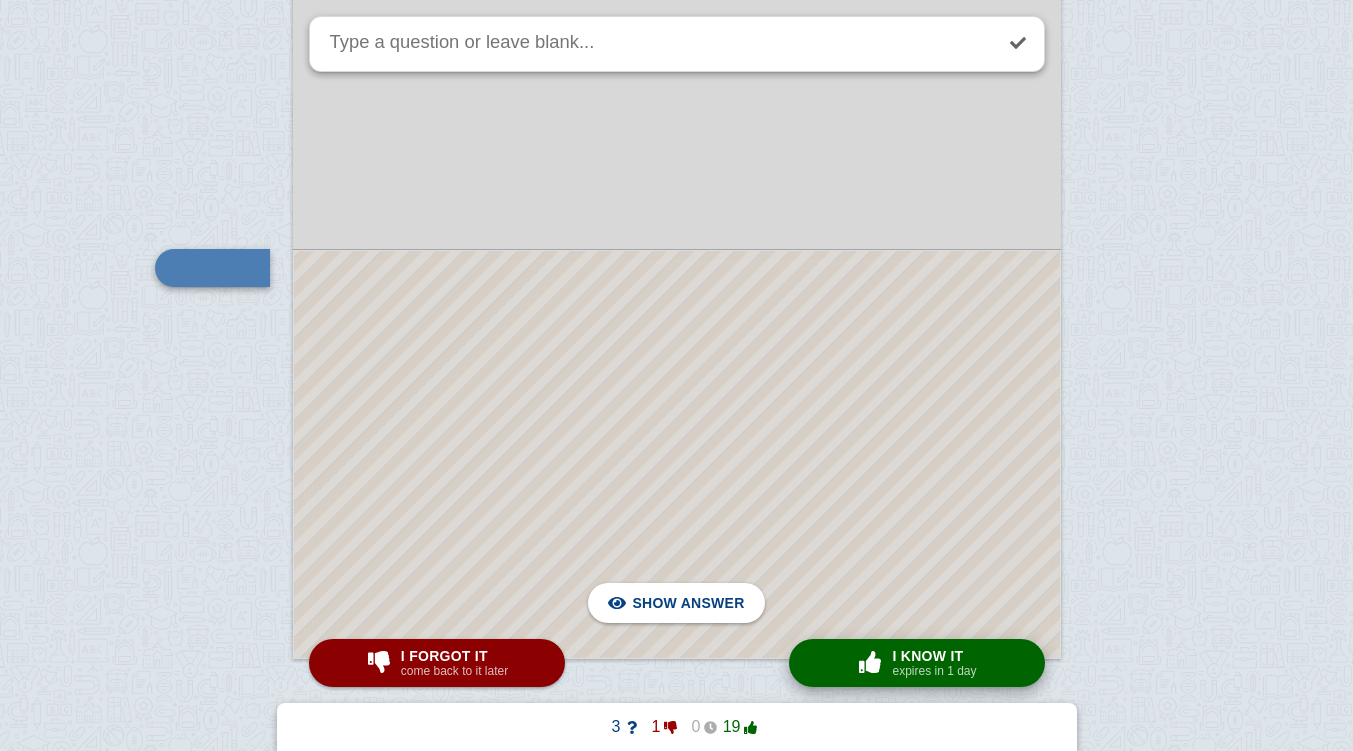 click at bounding box center [677, 454] 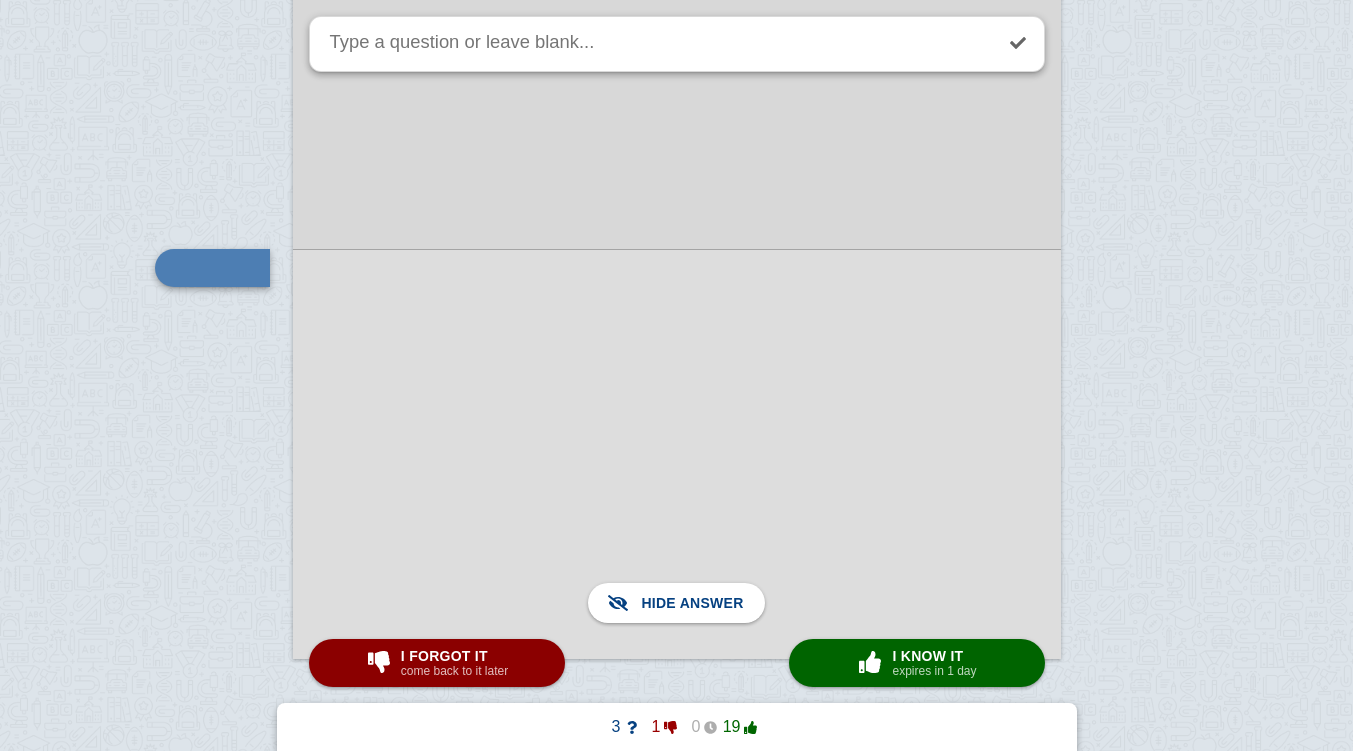 click on "expires in 1 day" at bounding box center [934, 671] 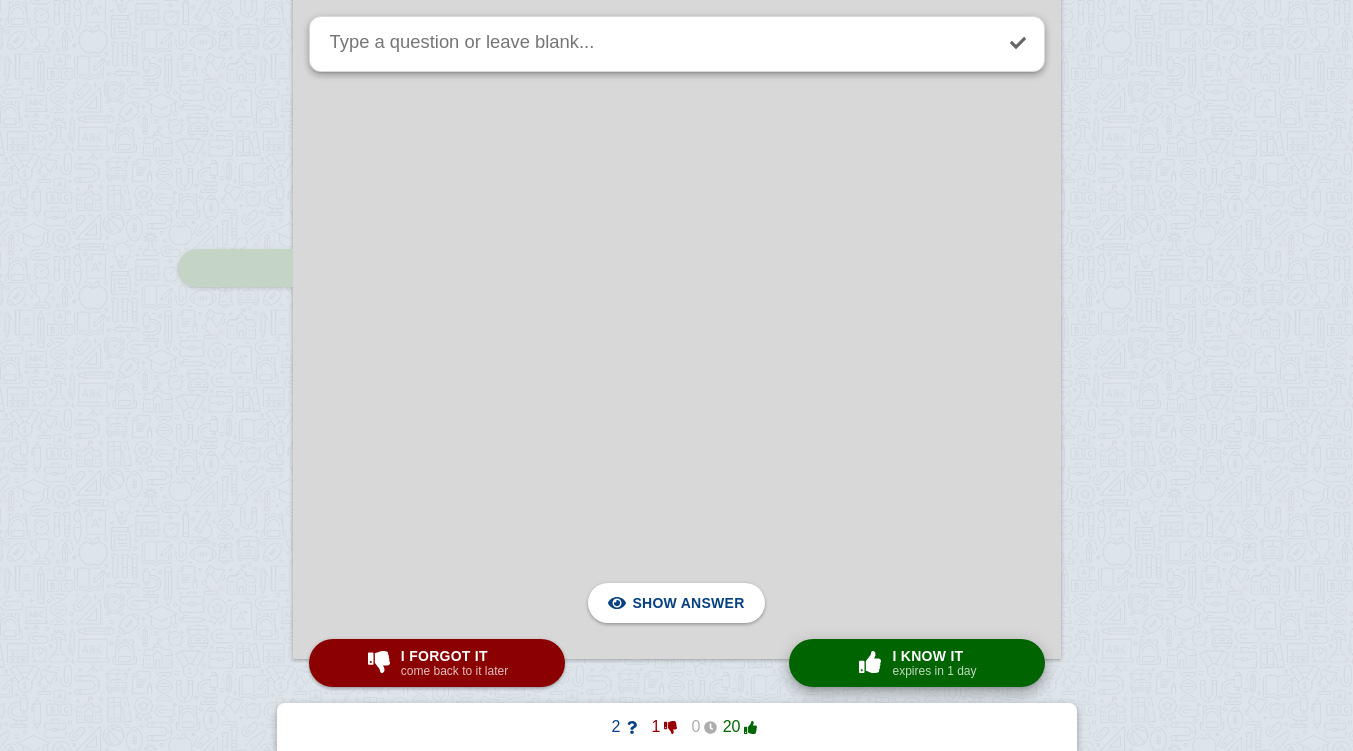 scroll, scrollTop: 13320, scrollLeft: 0, axis: vertical 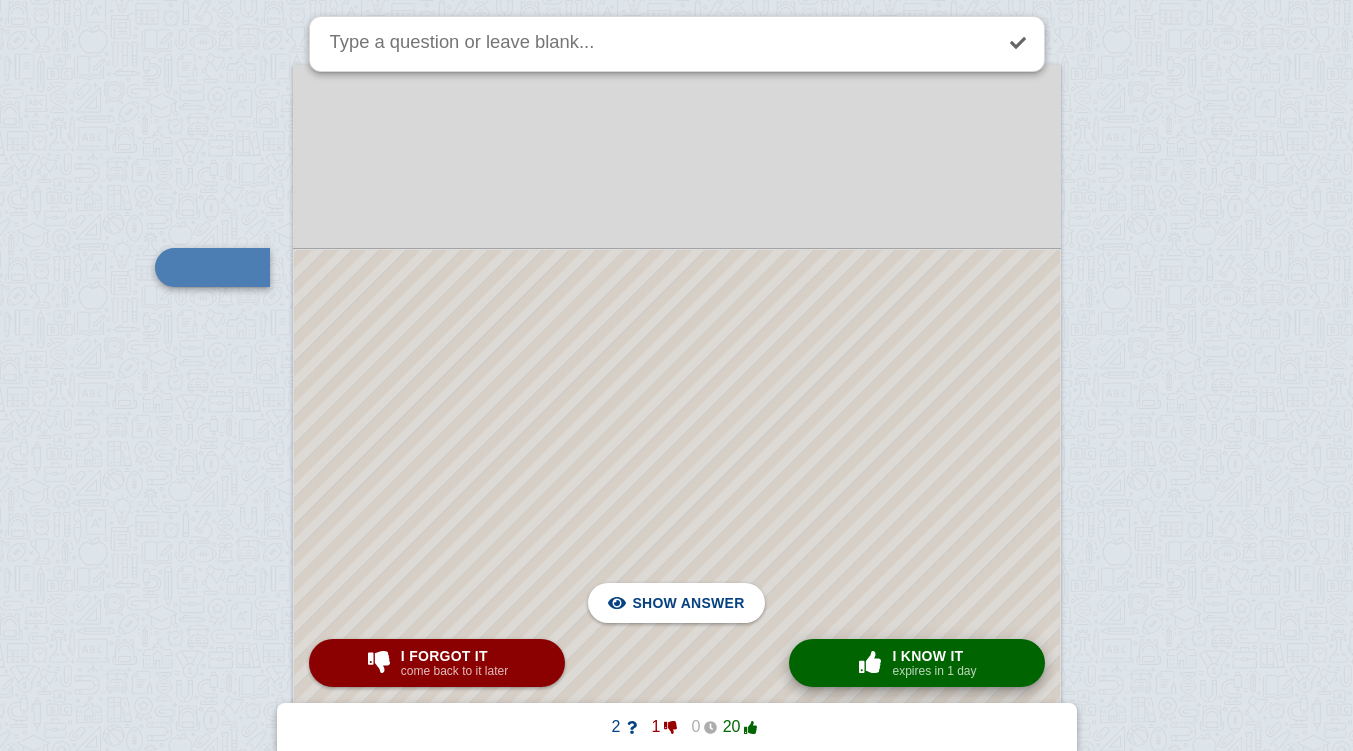 click at bounding box center (677, 710) 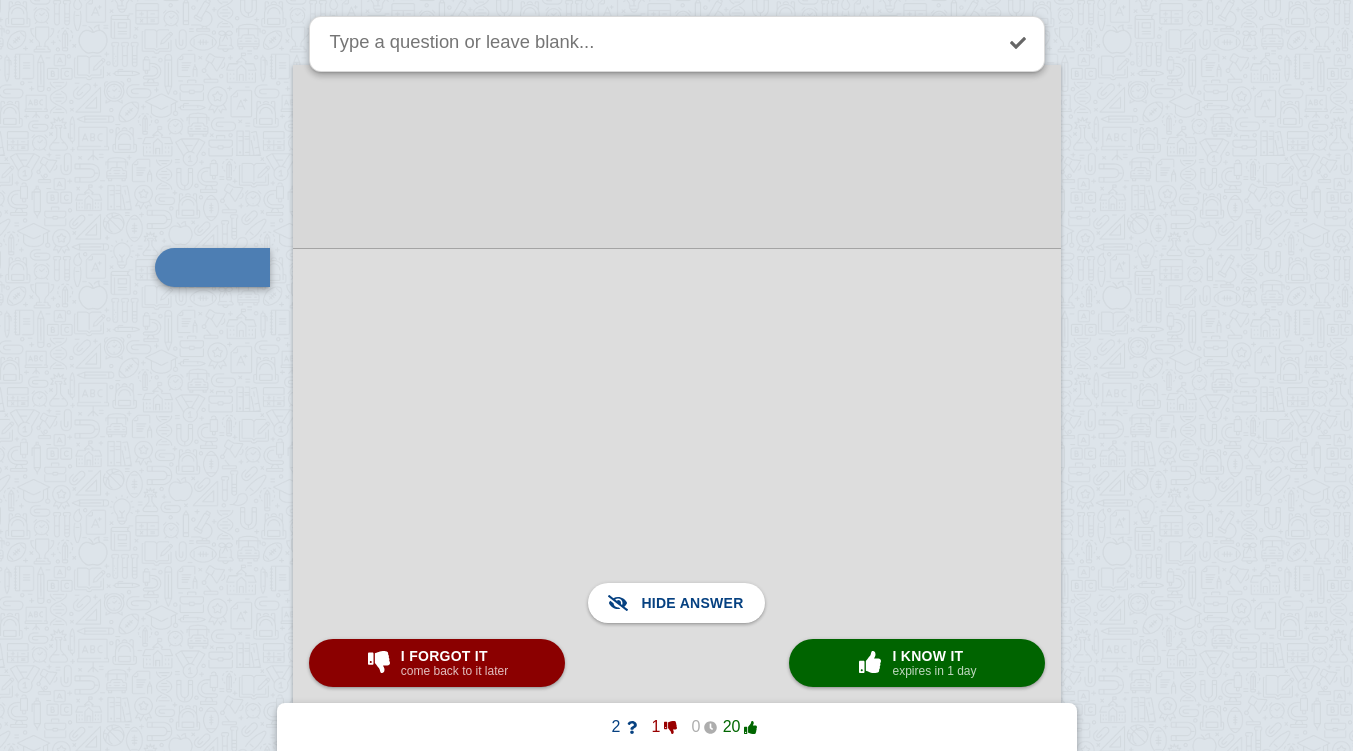 click on "come back to it later" at bounding box center (454, 671) 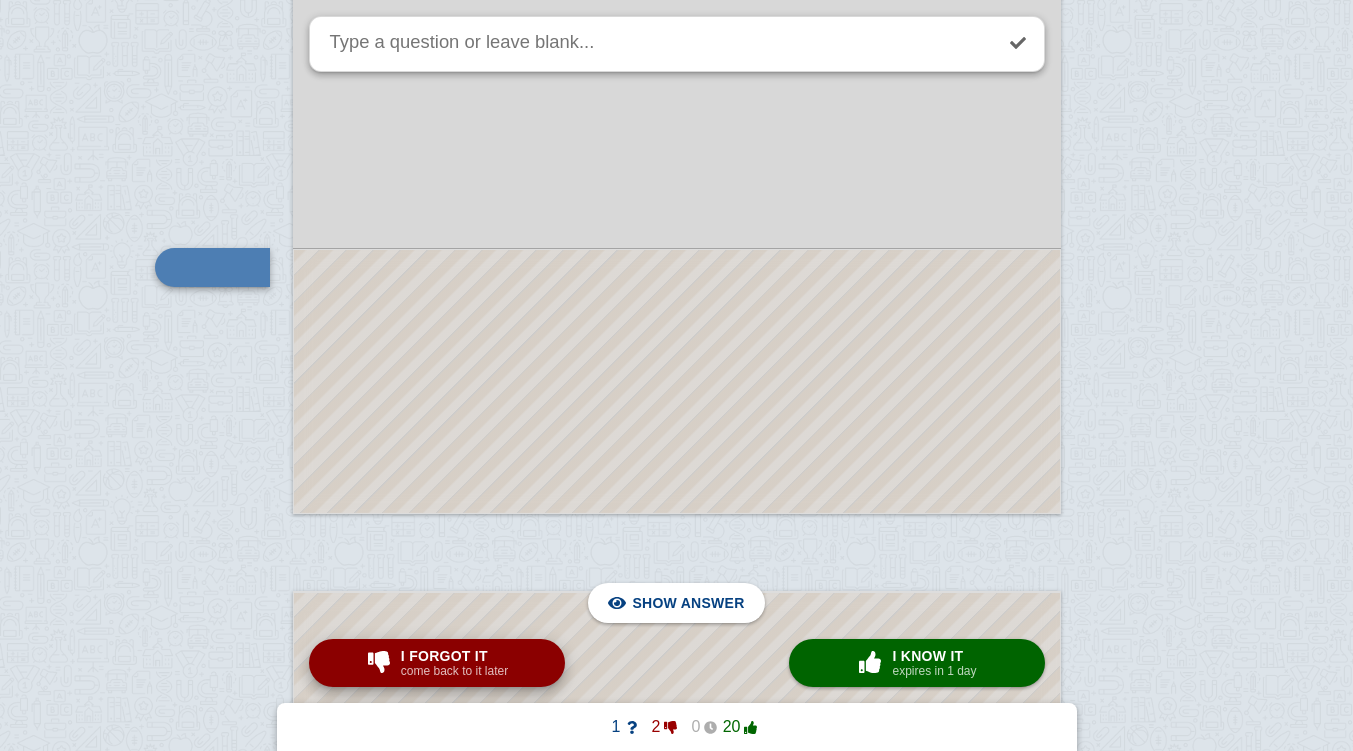 click at bounding box center [677, 381] 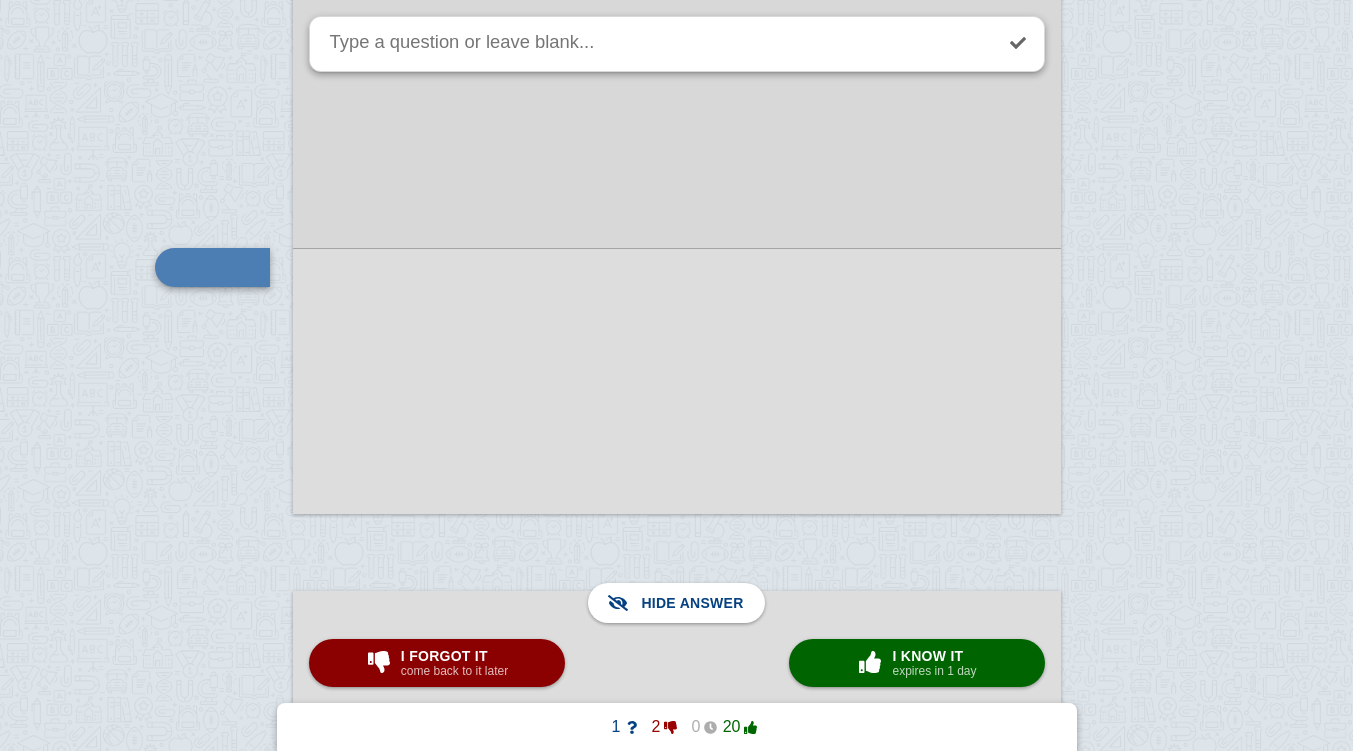 click on "I know it" at bounding box center (934, 656) 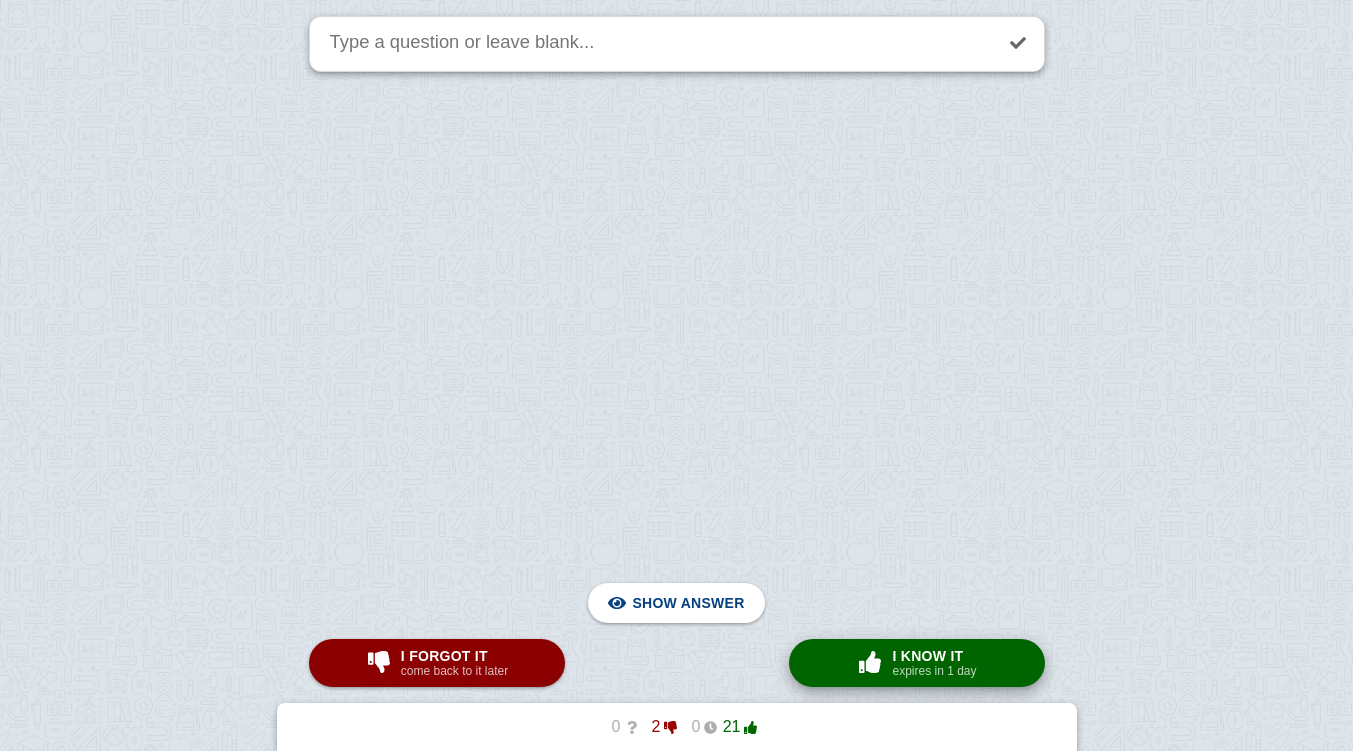checkbox on "false" 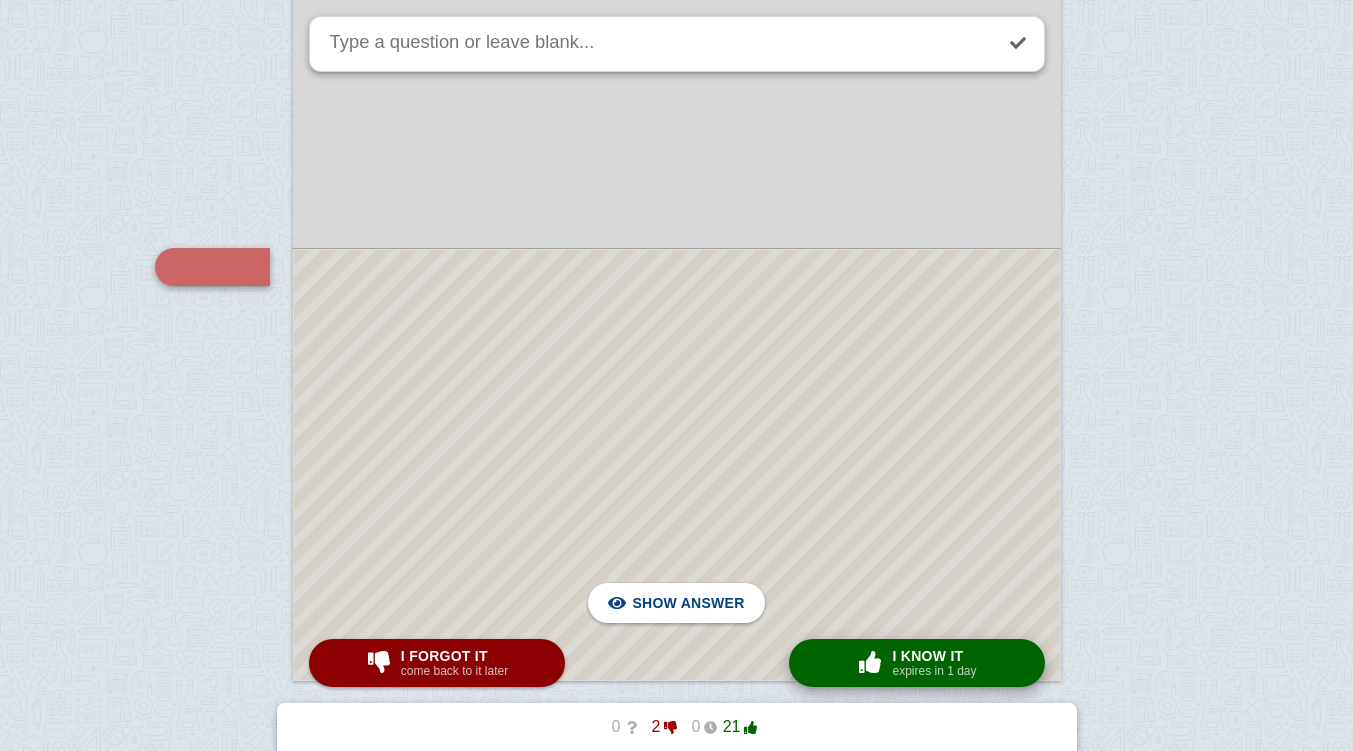 click at bounding box center [676, -427] 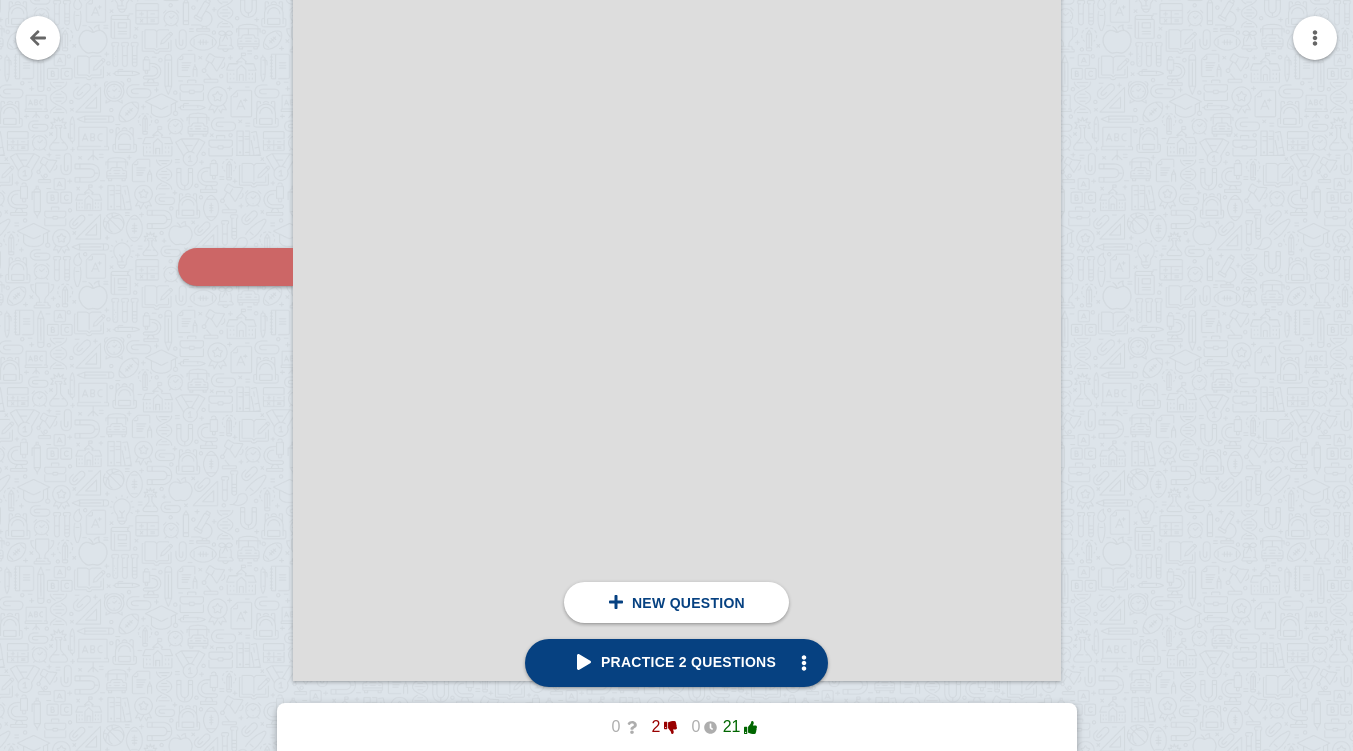 click at bounding box center (38, 38) 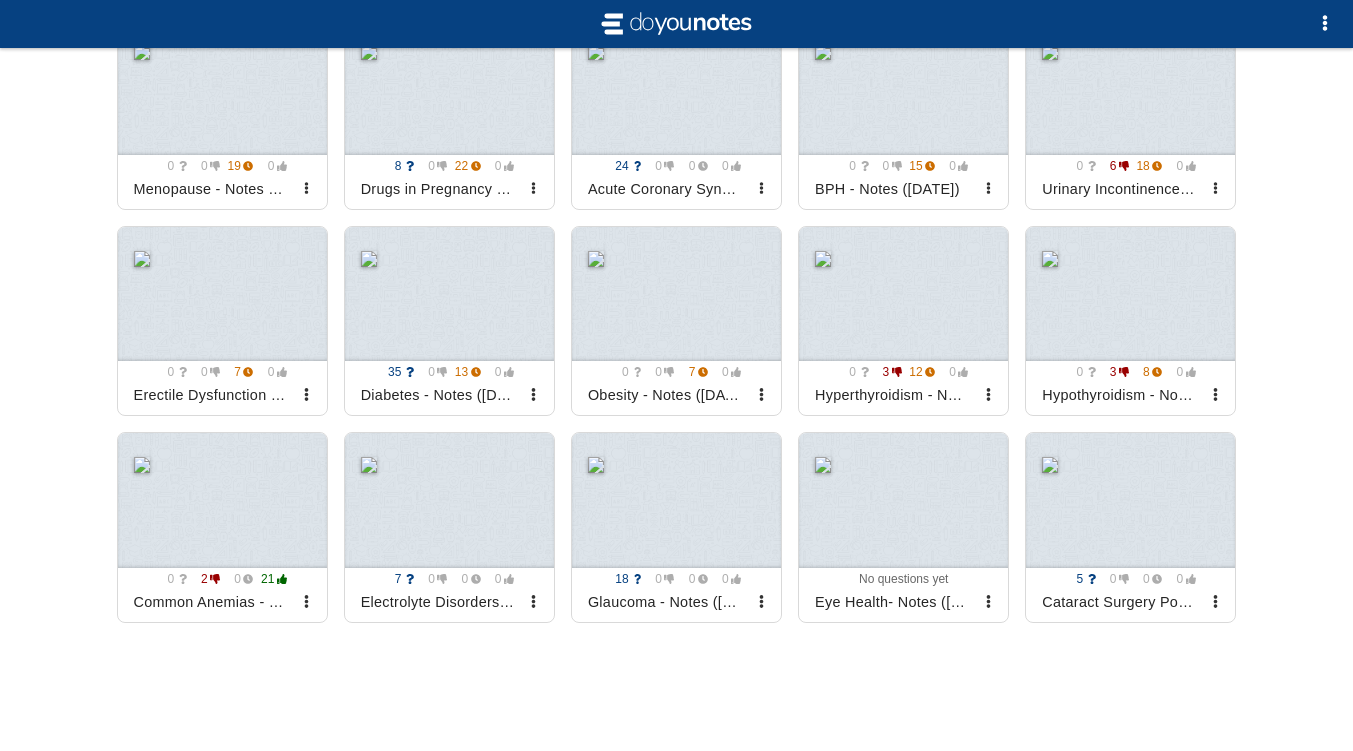 scroll, scrollTop: 1395, scrollLeft: 0, axis: vertical 